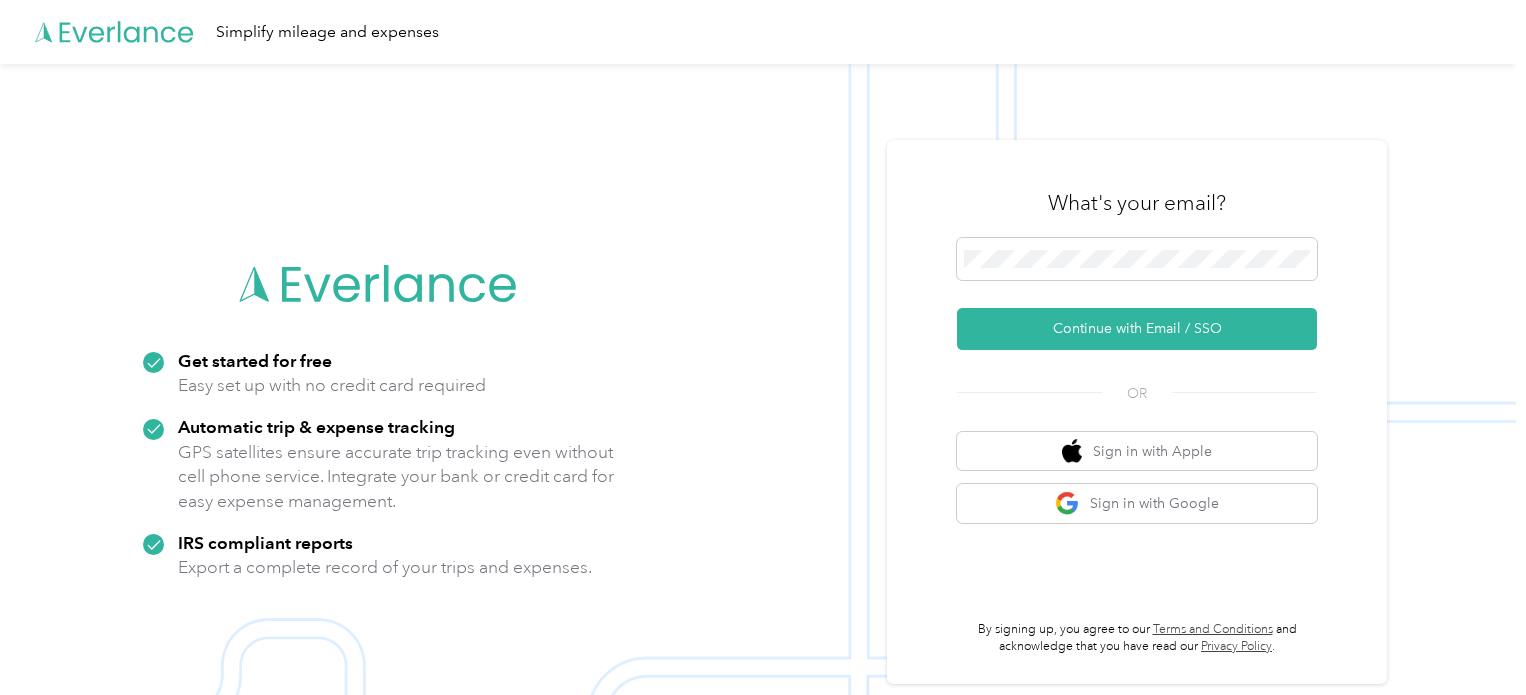 scroll, scrollTop: 0, scrollLeft: 0, axis: both 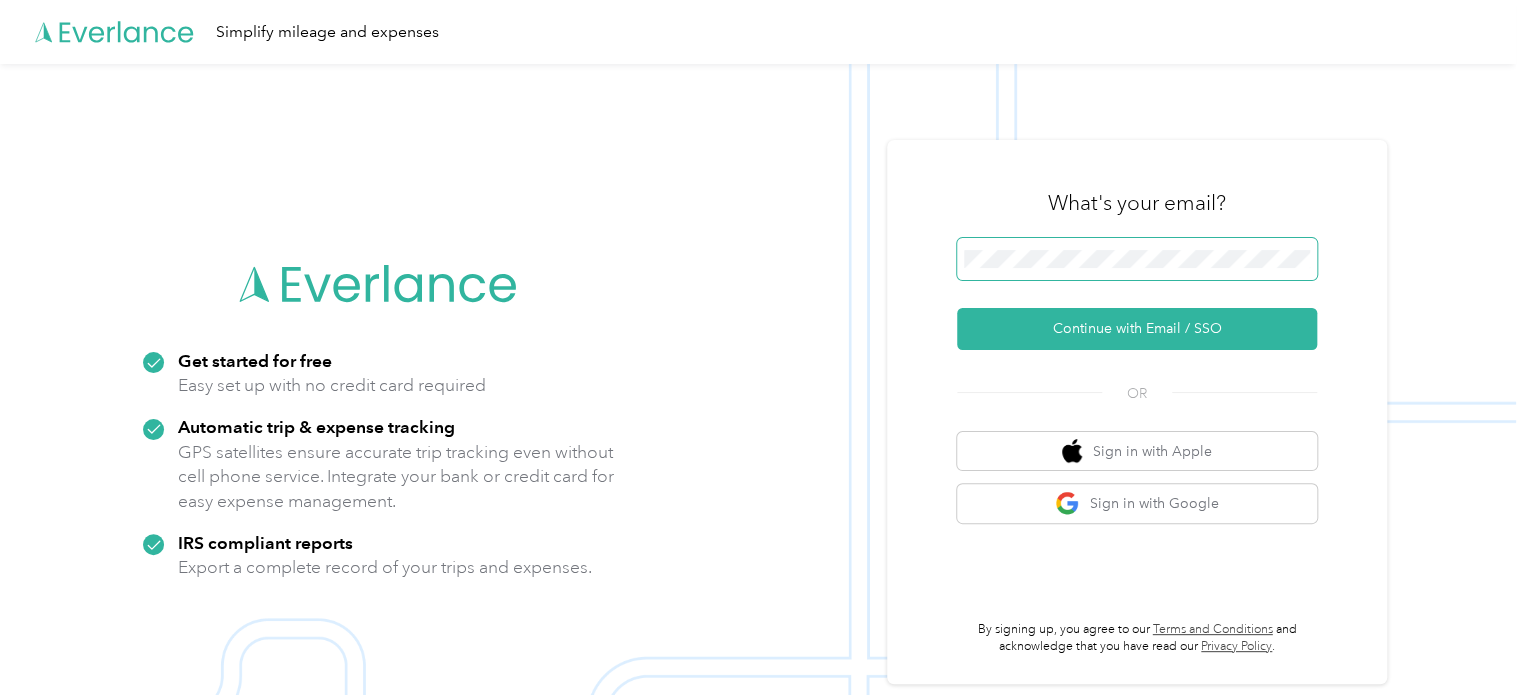 click at bounding box center [1137, 259] 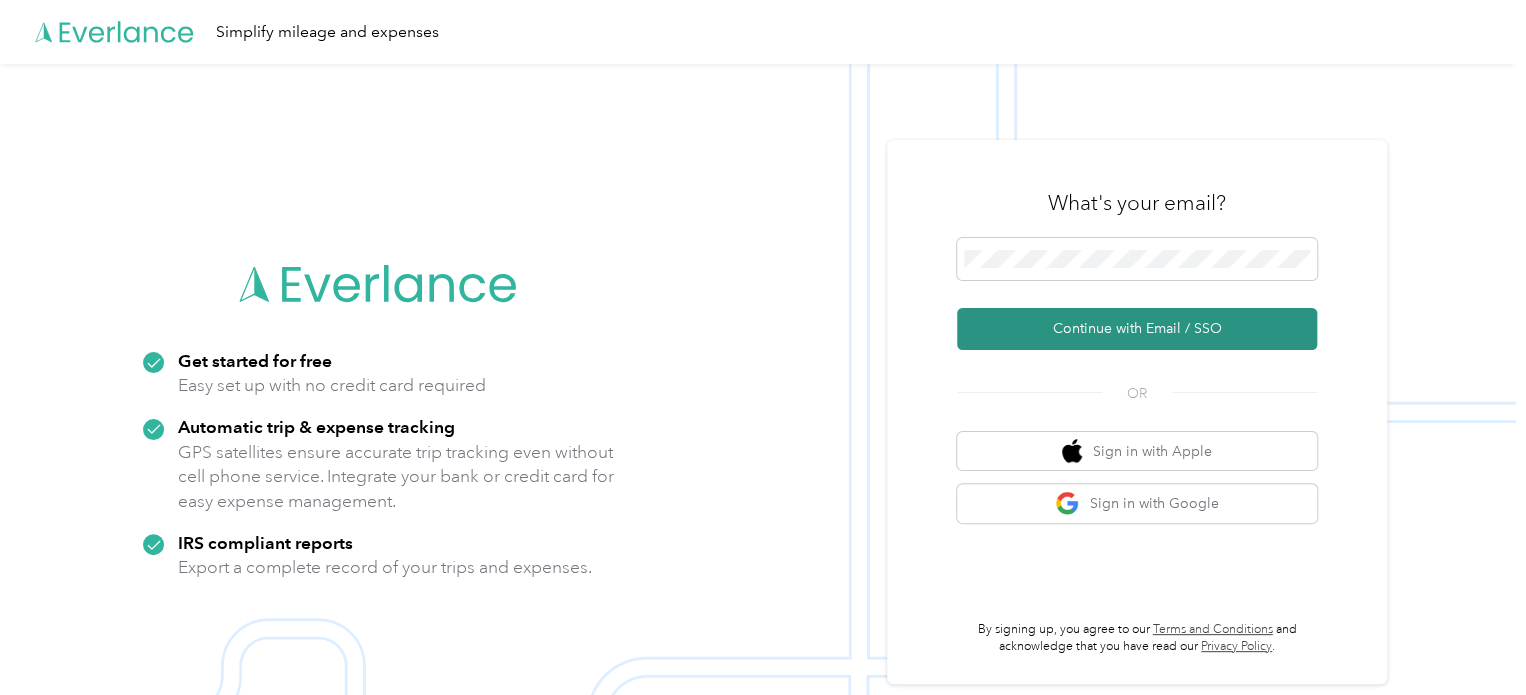 click on "Continue with Email / SSO" at bounding box center [1137, 329] 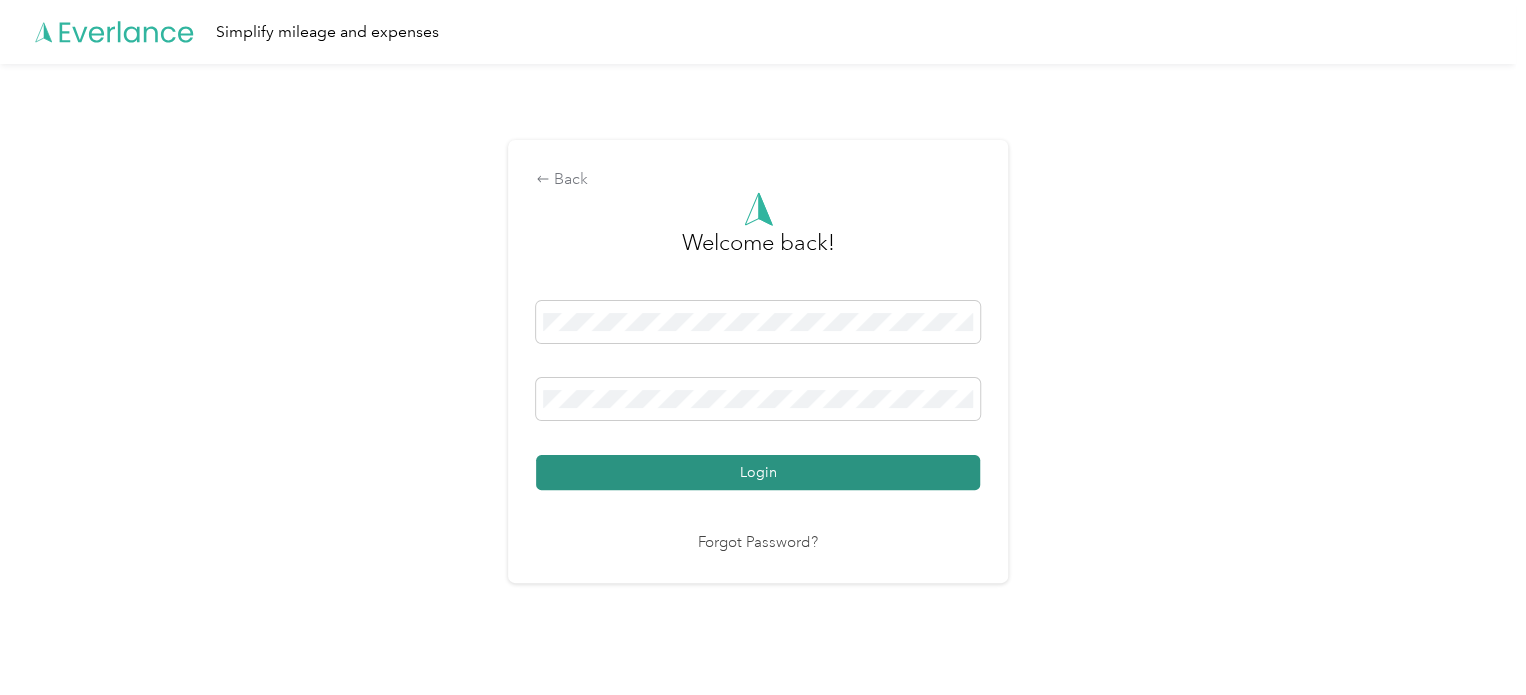 click on "Login" at bounding box center (758, 472) 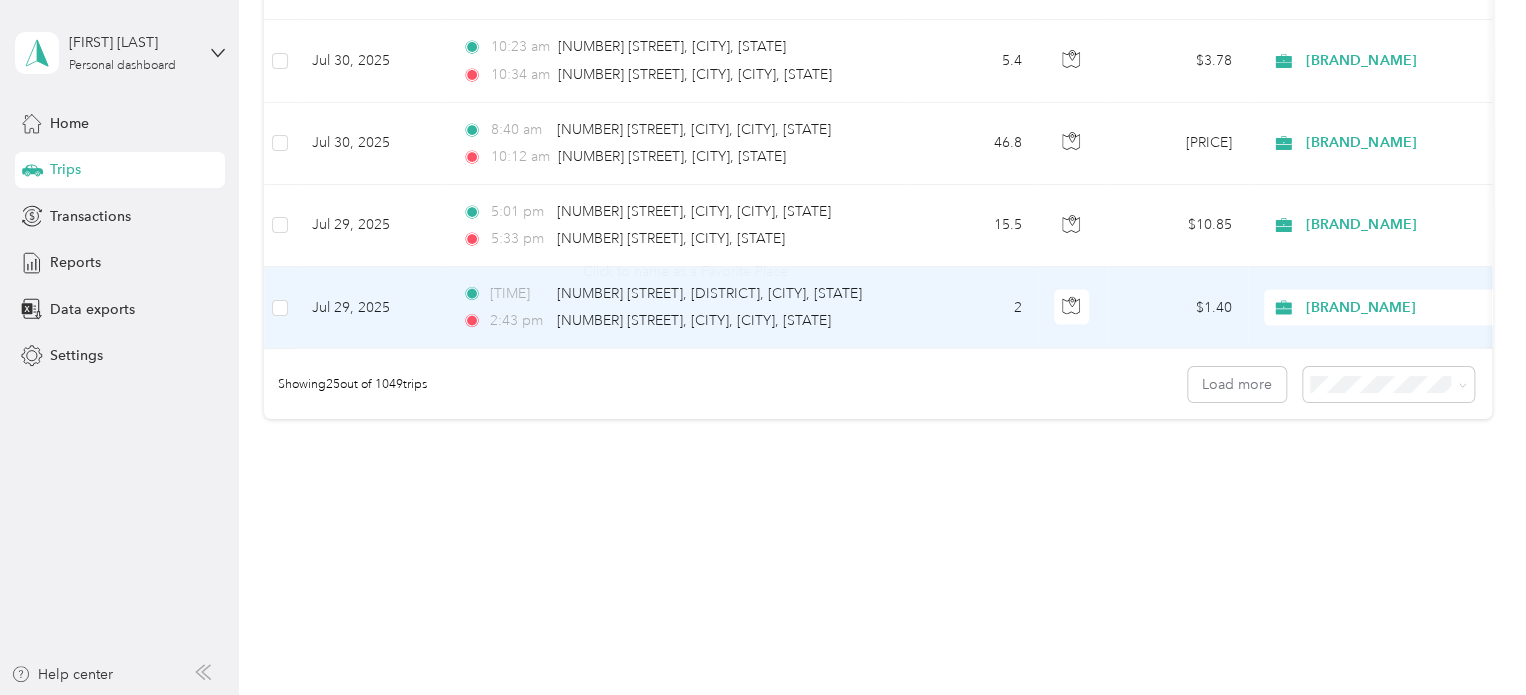 scroll, scrollTop: 2054, scrollLeft: 0, axis: vertical 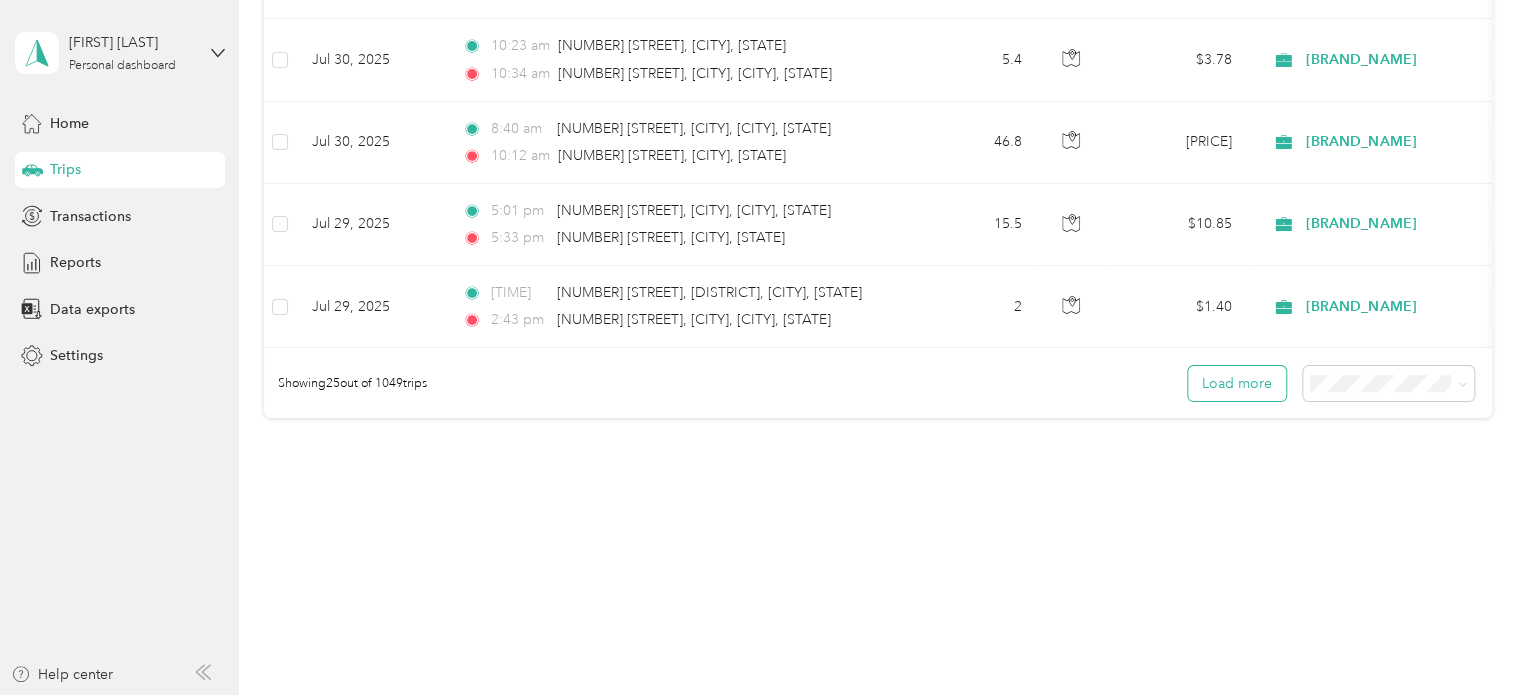 click on "Load more" at bounding box center (1237, 383) 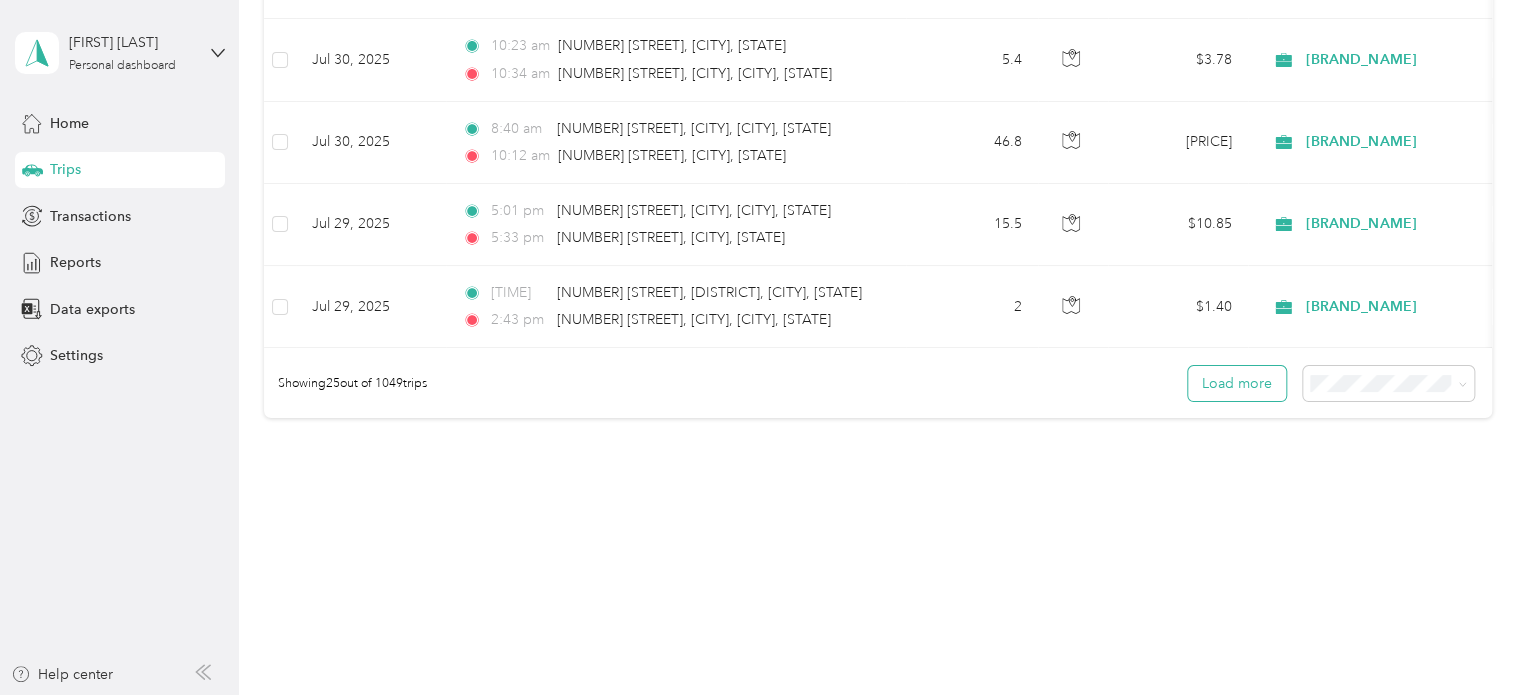 click on "Load more" at bounding box center (1237, 383) 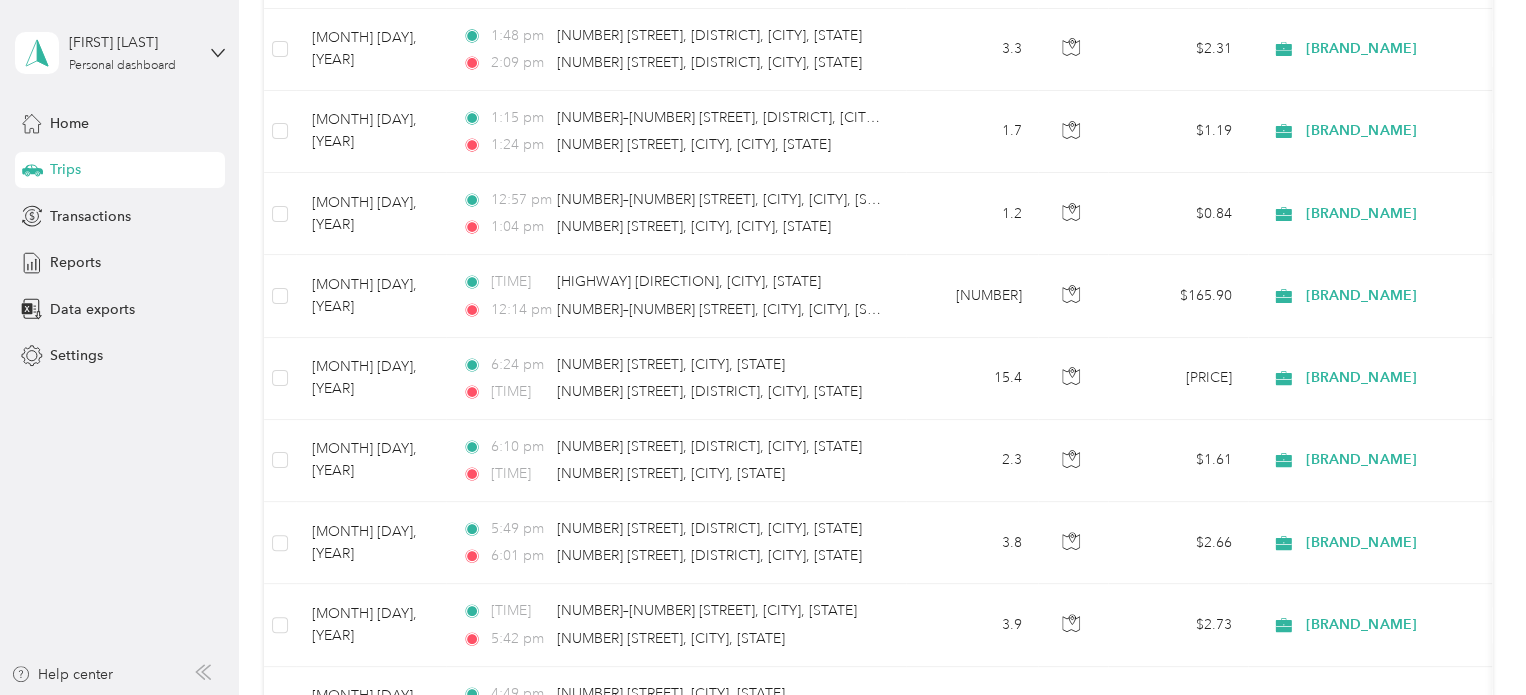 scroll, scrollTop: 4054, scrollLeft: 0, axis: vertical 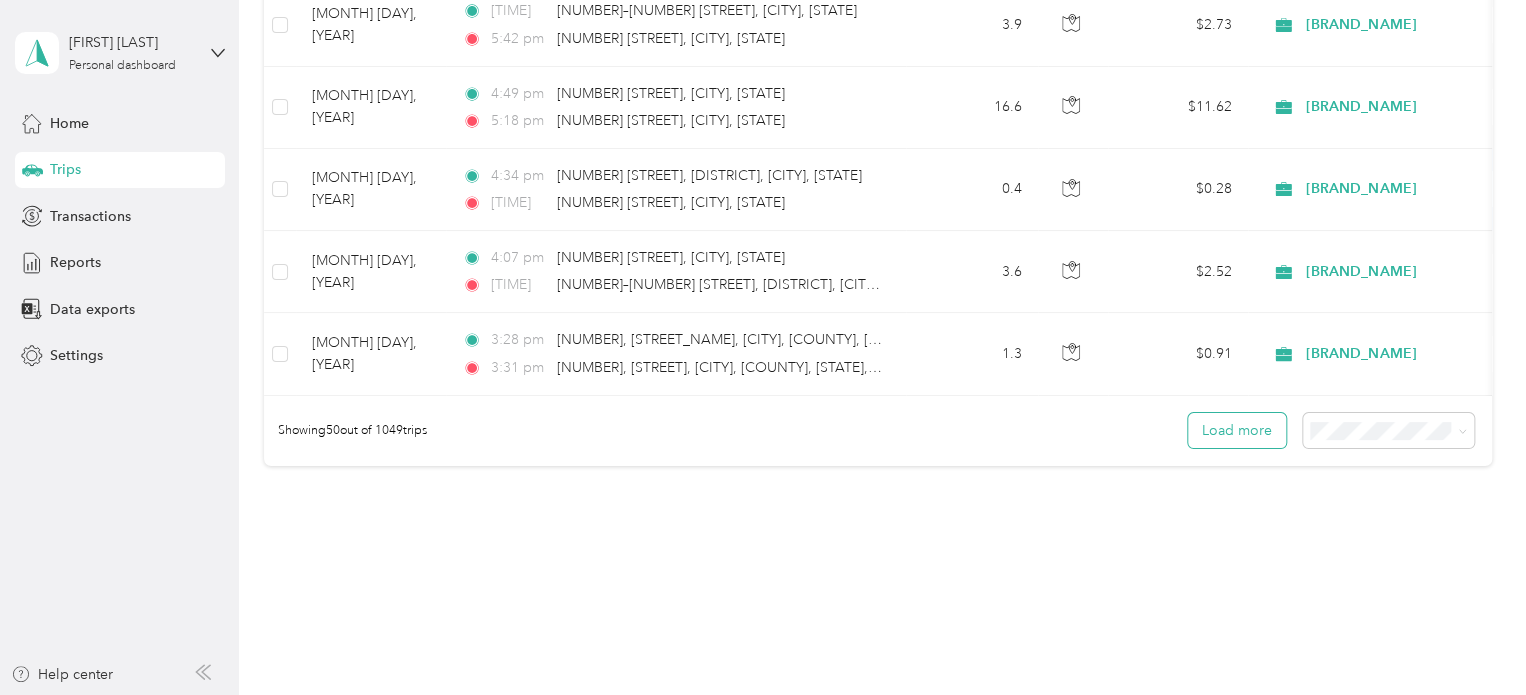 click on "Load more" at bounding box center (1237, 430) 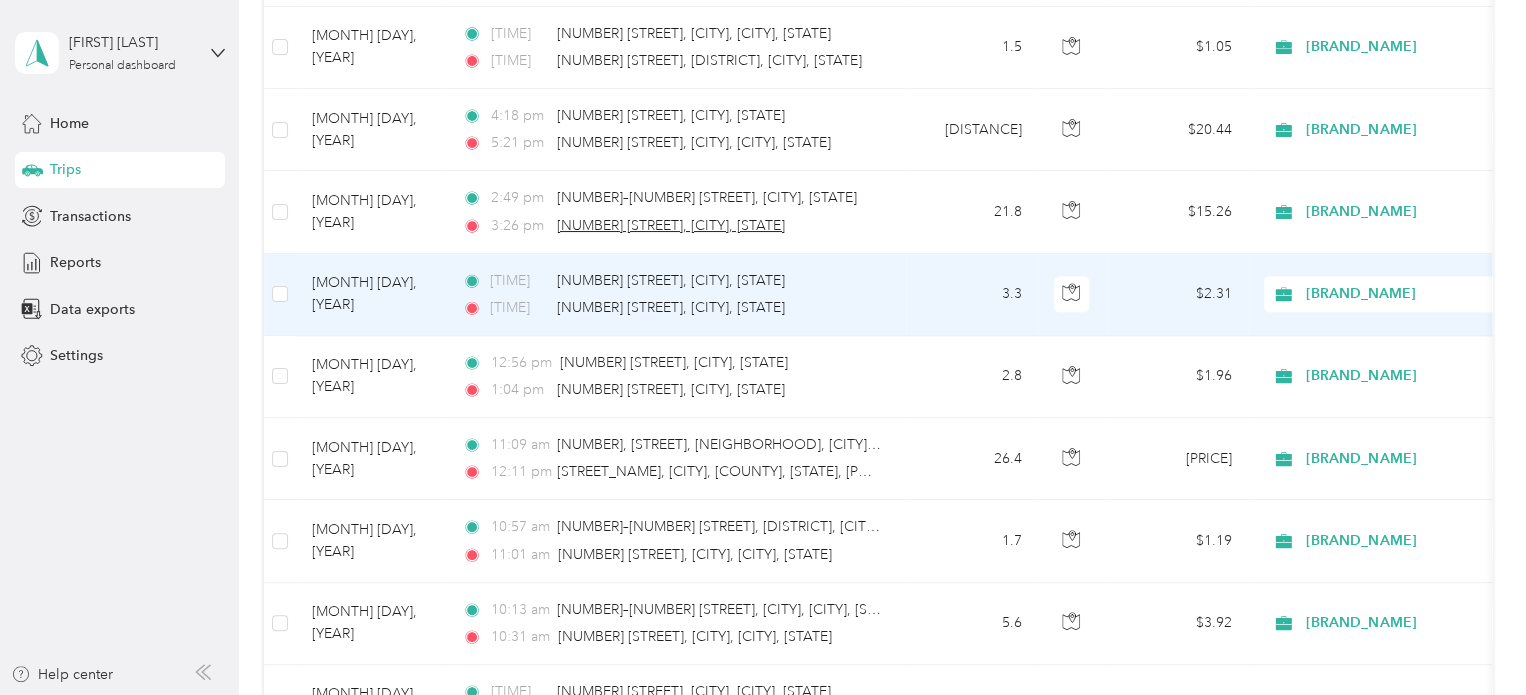scroll, scrollTop: 4554, scrollLeft: 0, axis: vertical 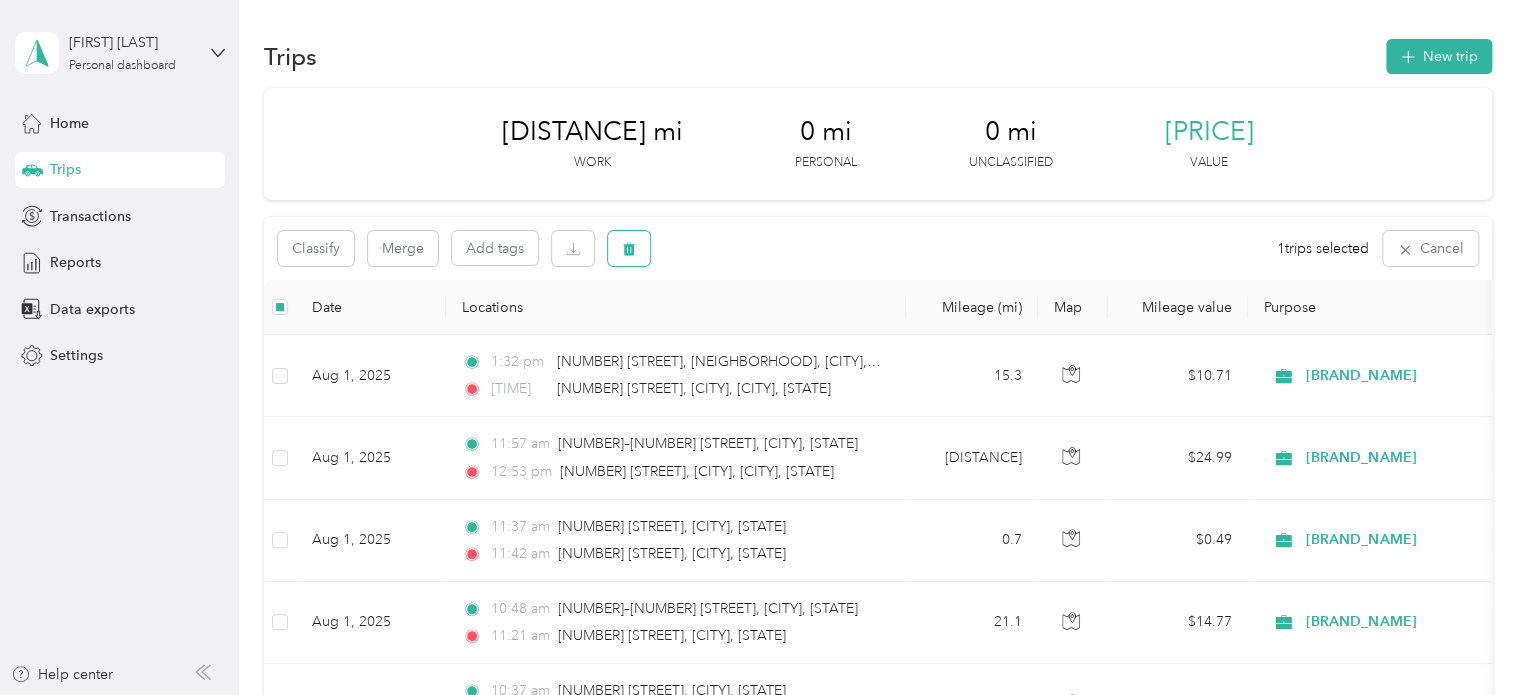 click 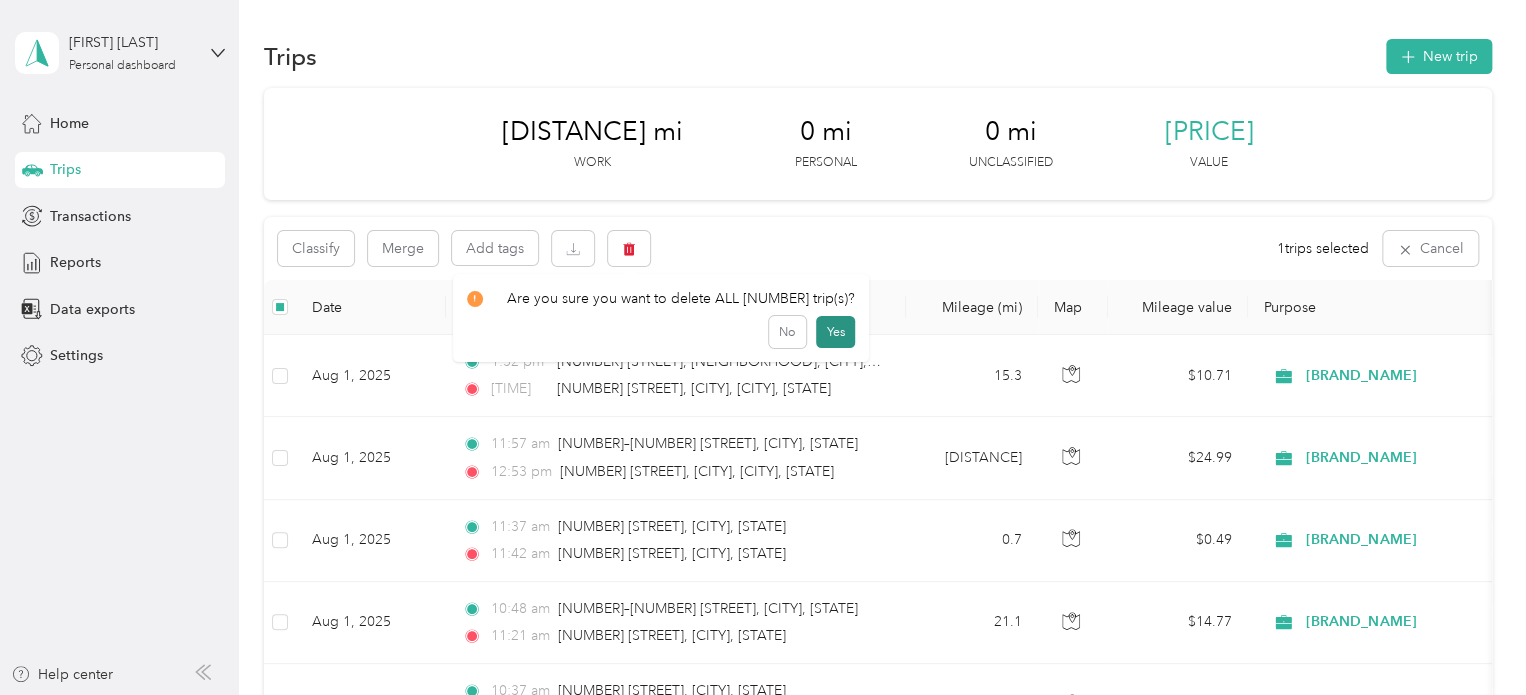 click on "Yes" at bounding box center (835, 332) 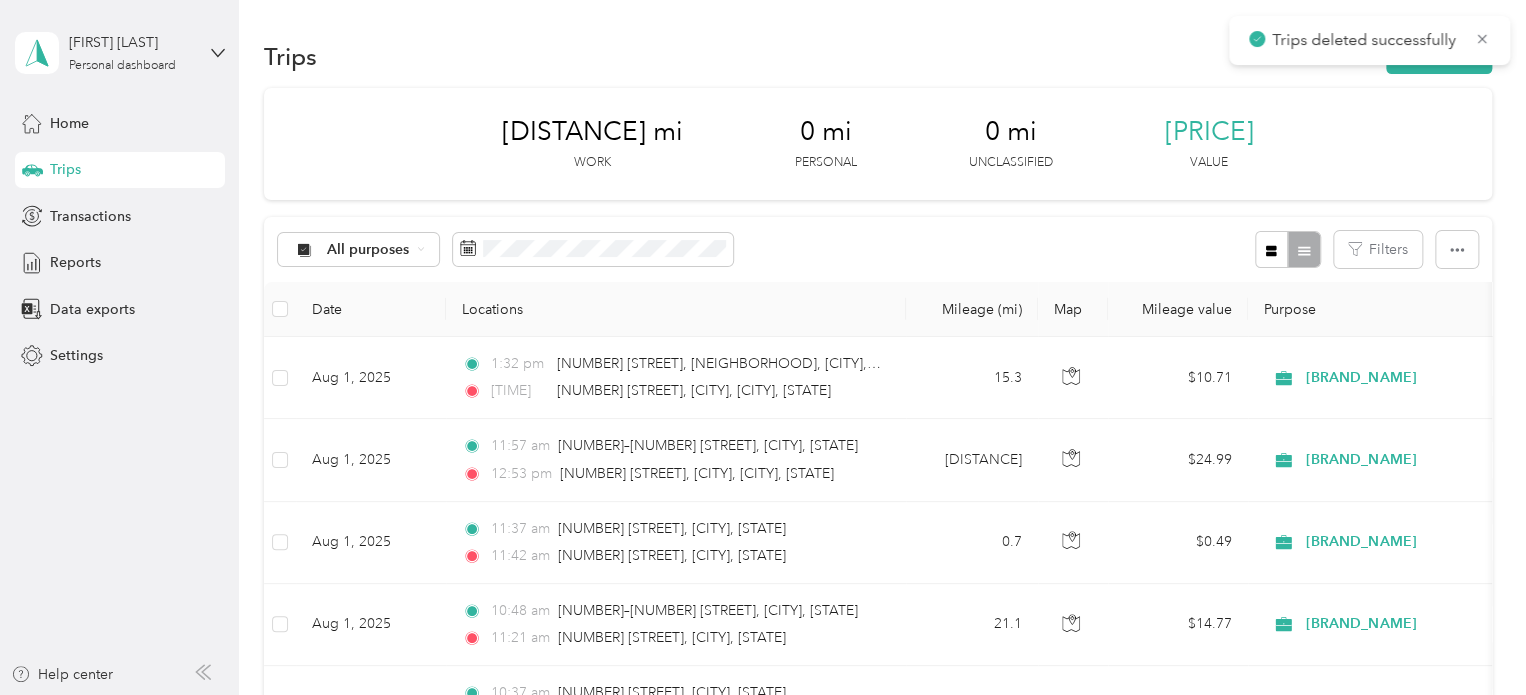 click on "Trips deleted successfully" at bounding box center [1369, 40] 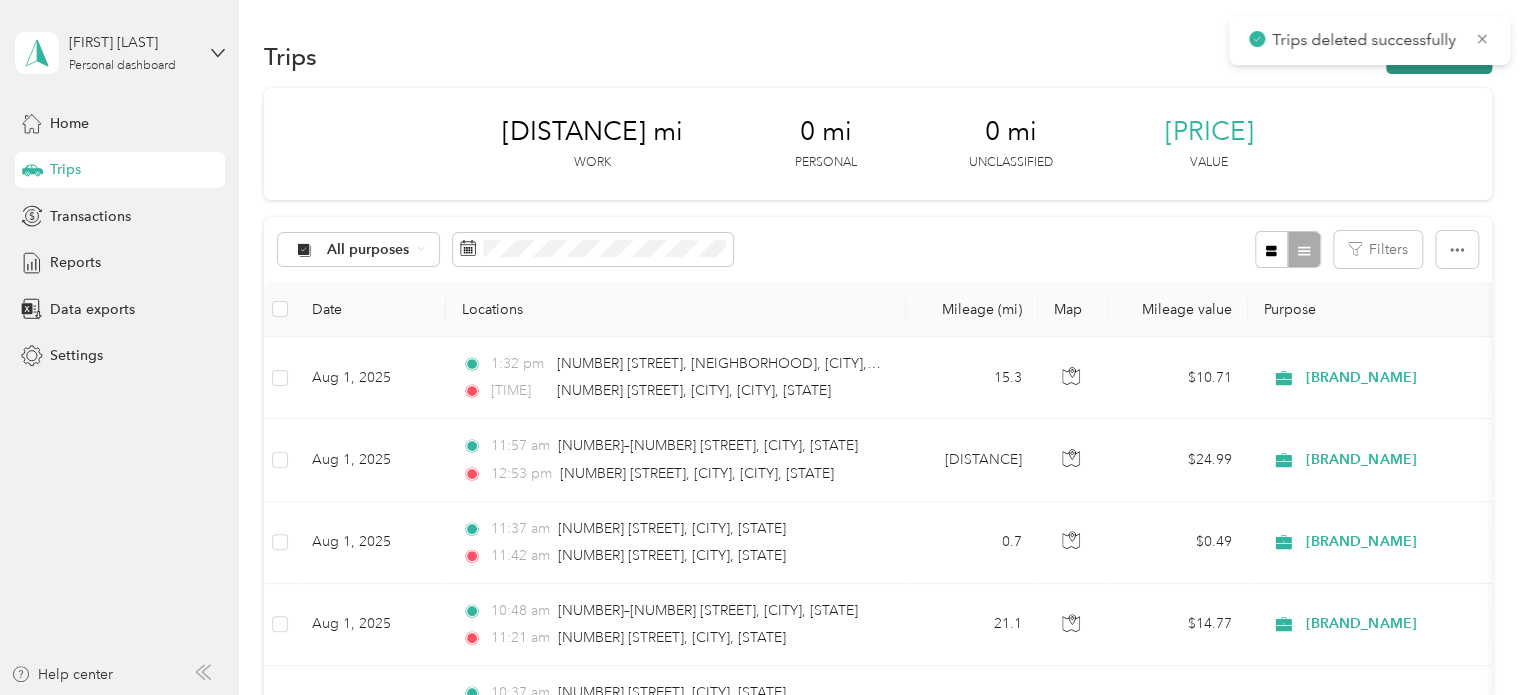 click on "New trip" at bounding box center [1439, 56] 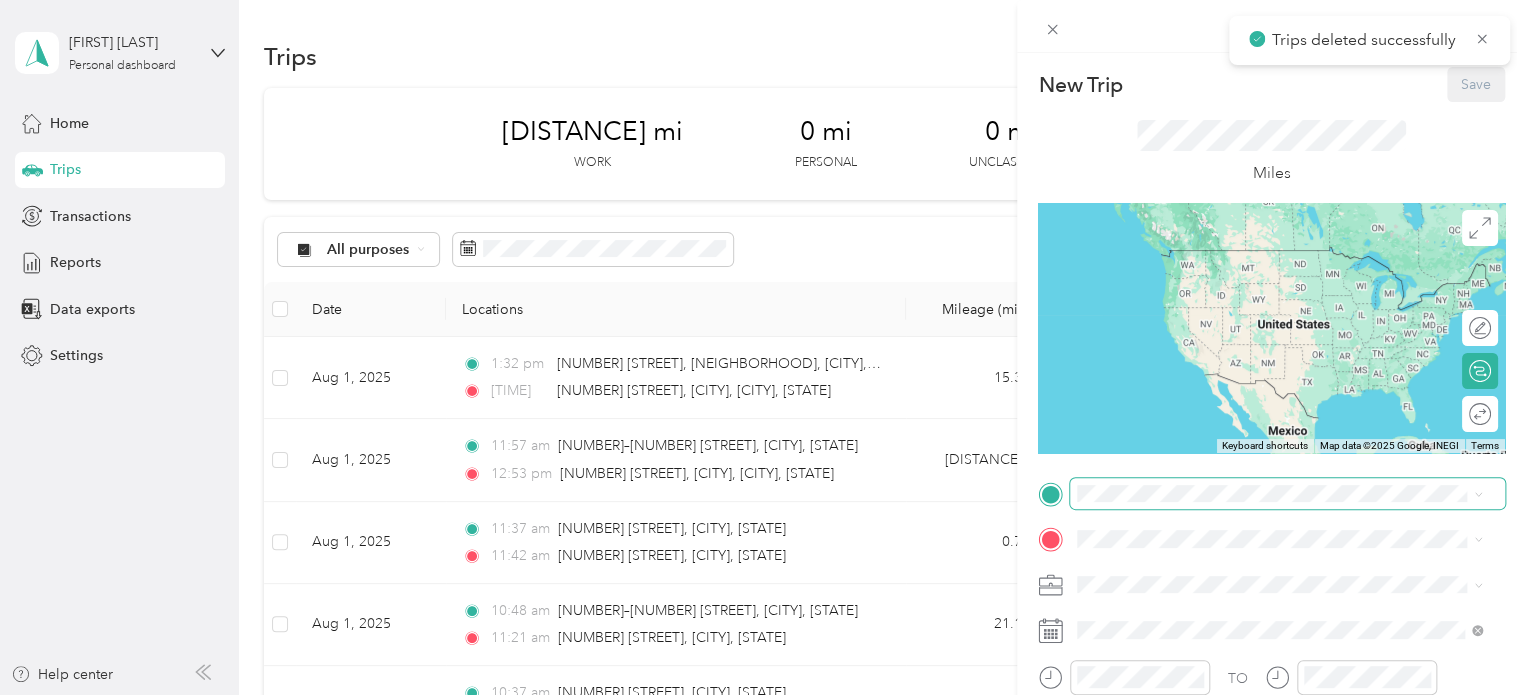 click at bounding box center [1287, 494] 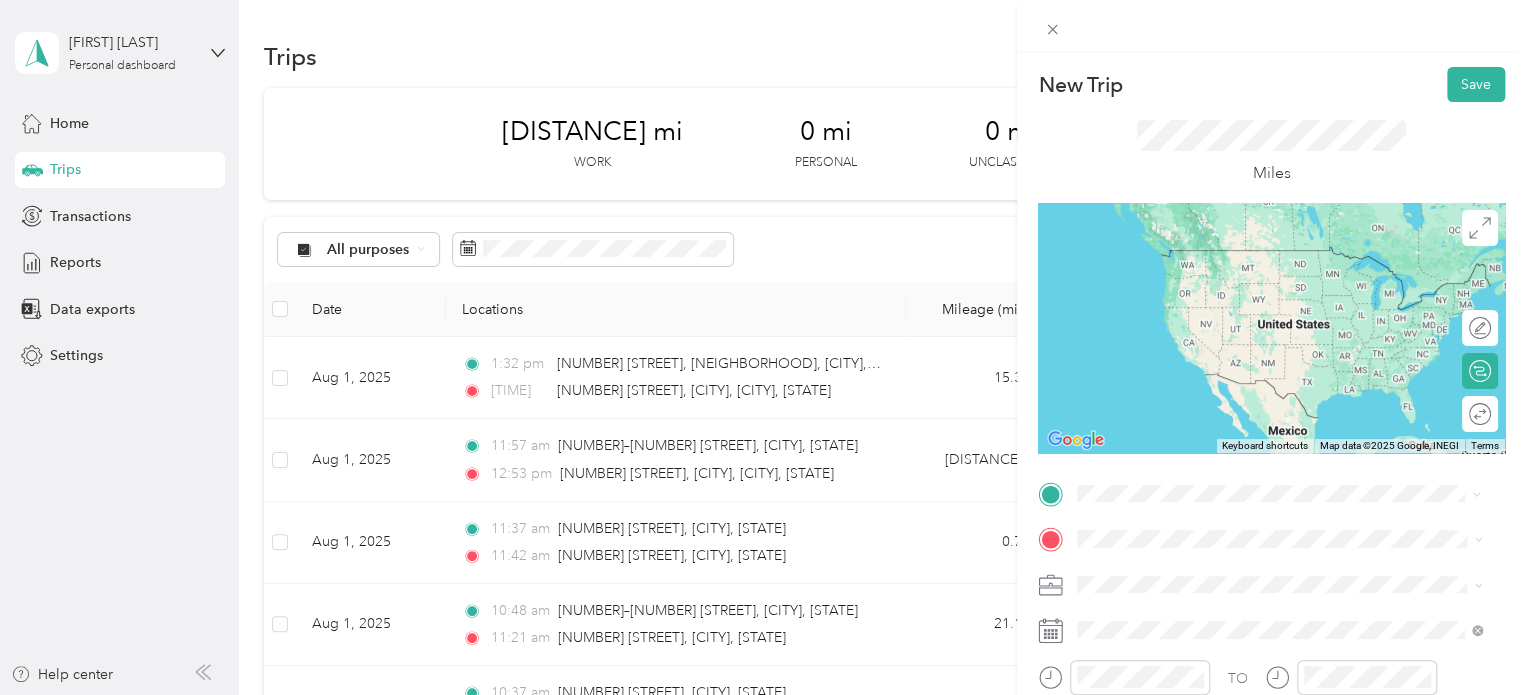 click on "[NUMBER] [STREET]
[CITY], [STATE] [POSTAL_CODE], [COUNTRY]" at bounding box center [1259, 258] 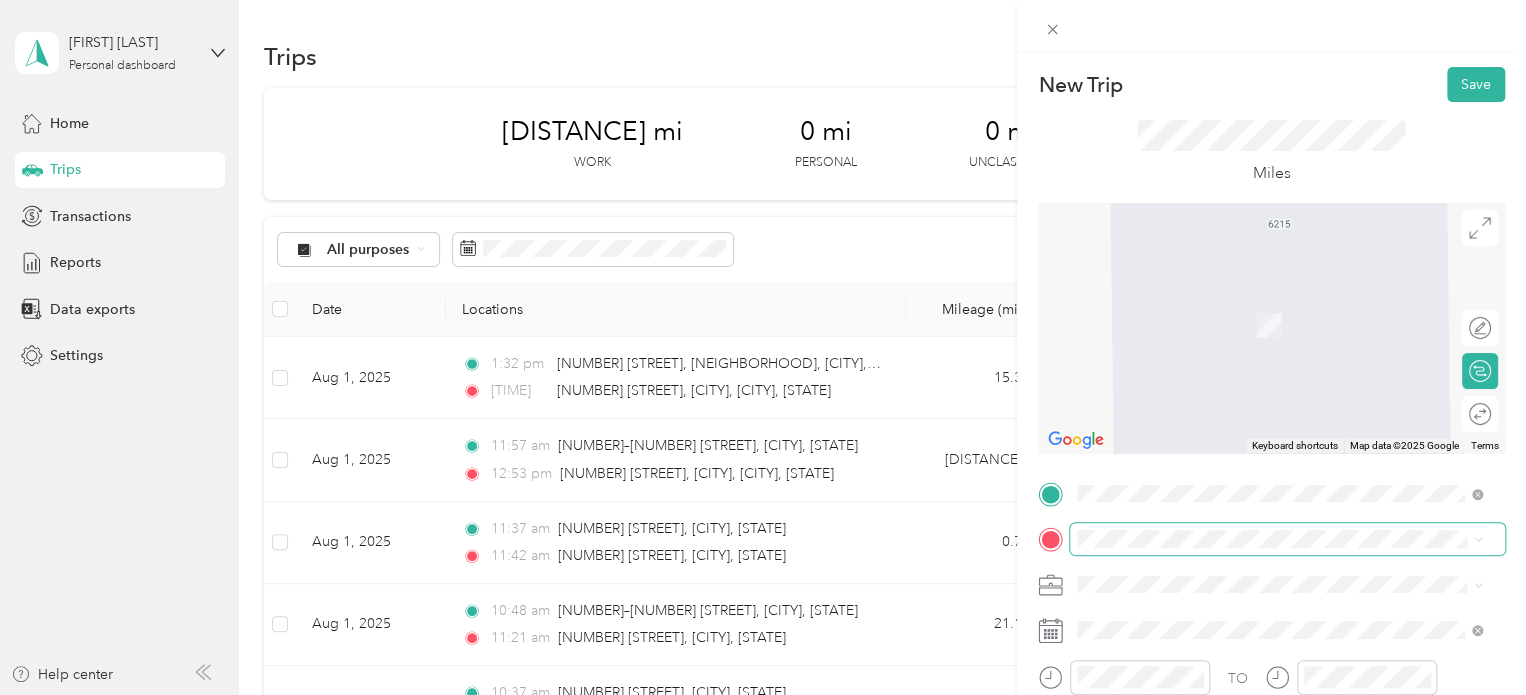 click at bounding box center (1287, 539) 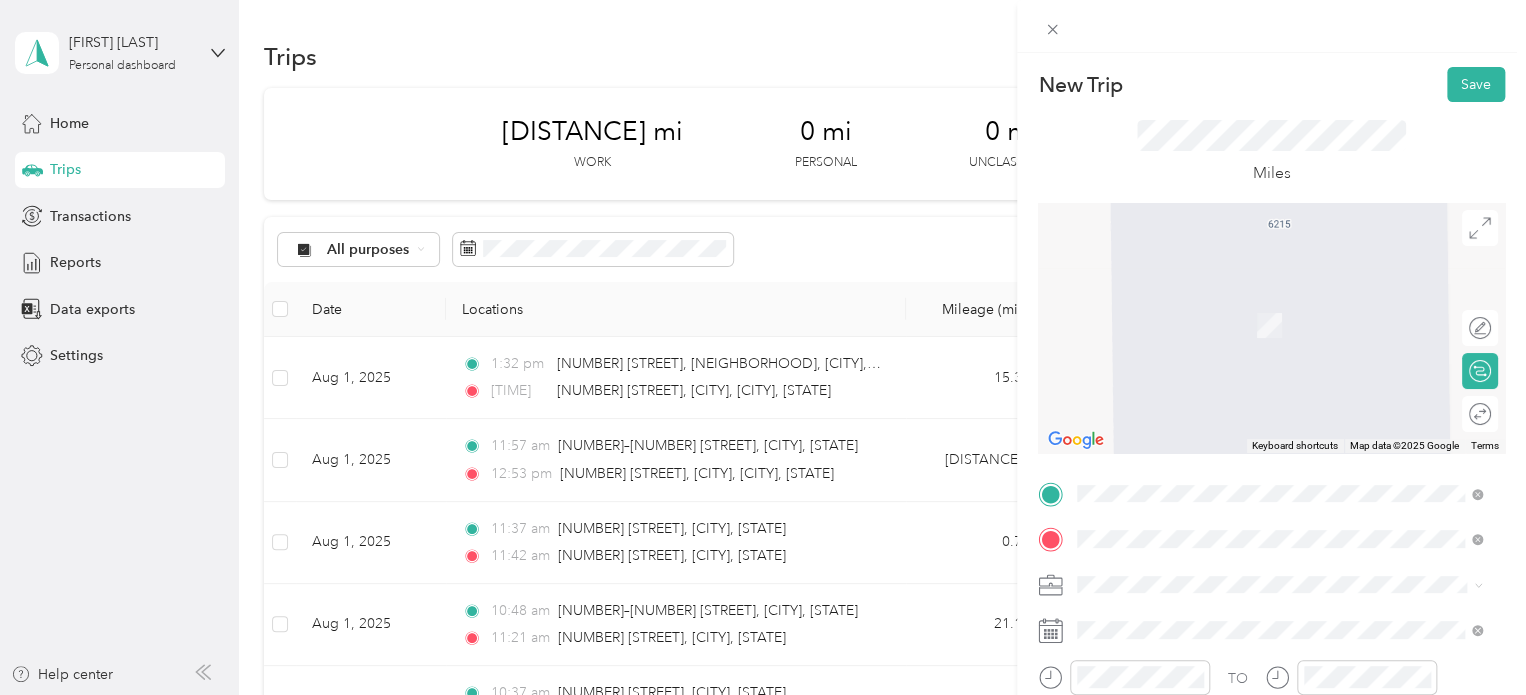 click on "[STREET_NAME]
[CITY], [STATE] [POSTAL_CODE], [COUNTRY]" at bounding box center (1259, 304) 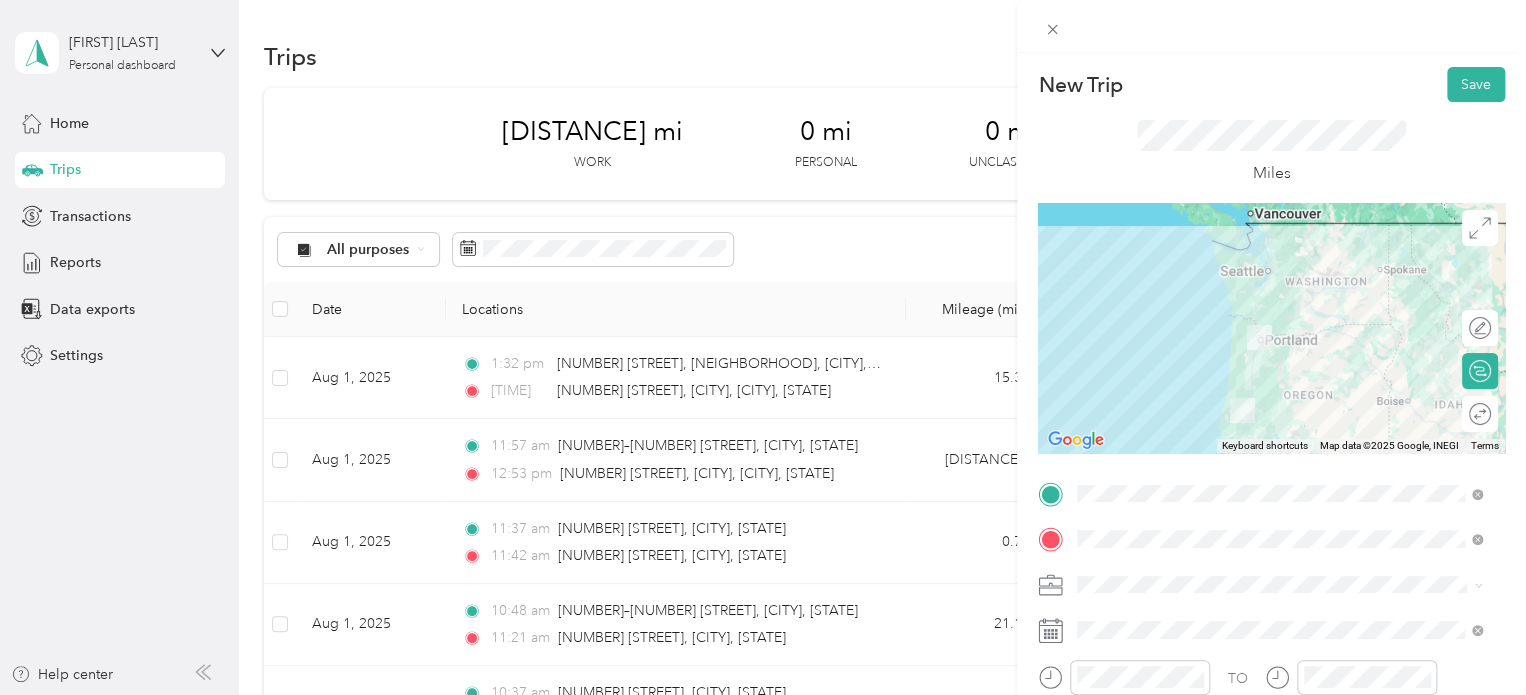 scroll, scrollTop: 100, scrollLeft: 0, axis: vertical 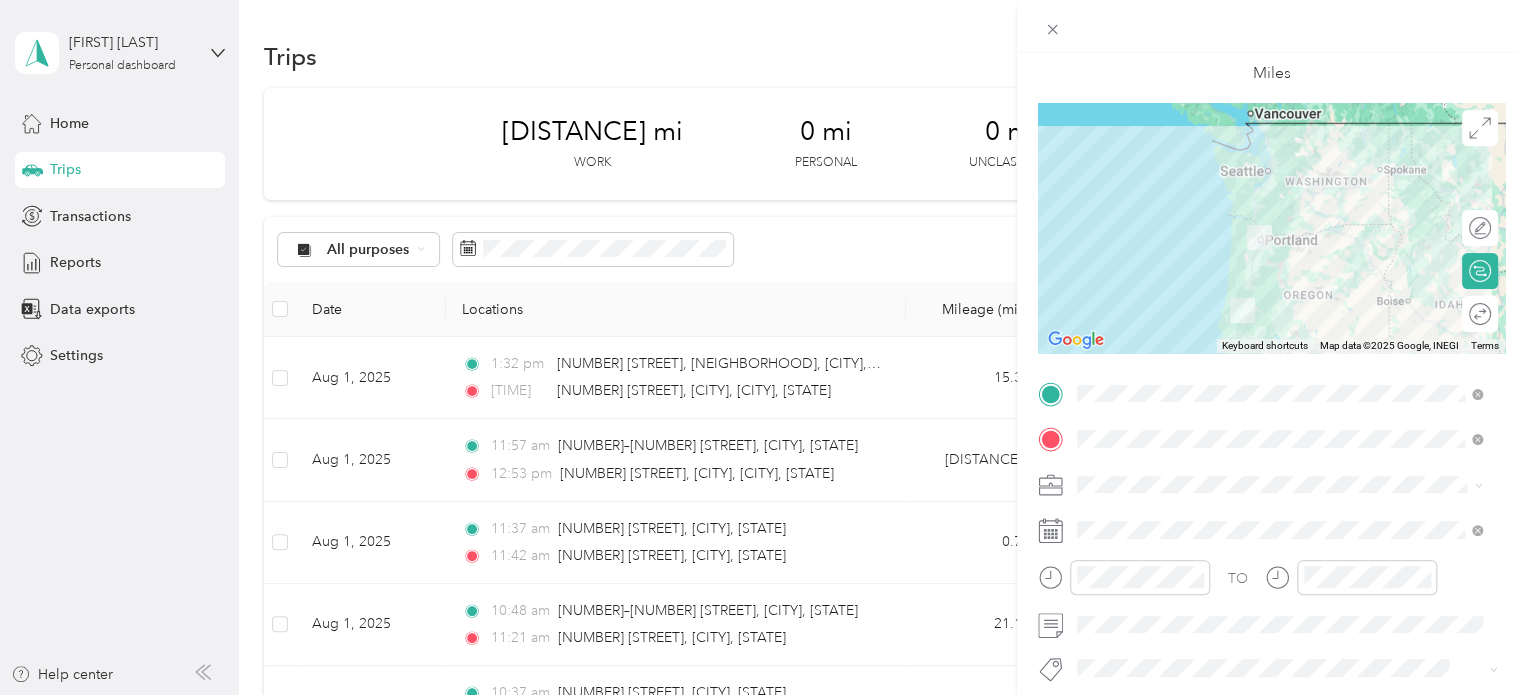 click on "TO Add photo" at bounding box center (1271, 619) 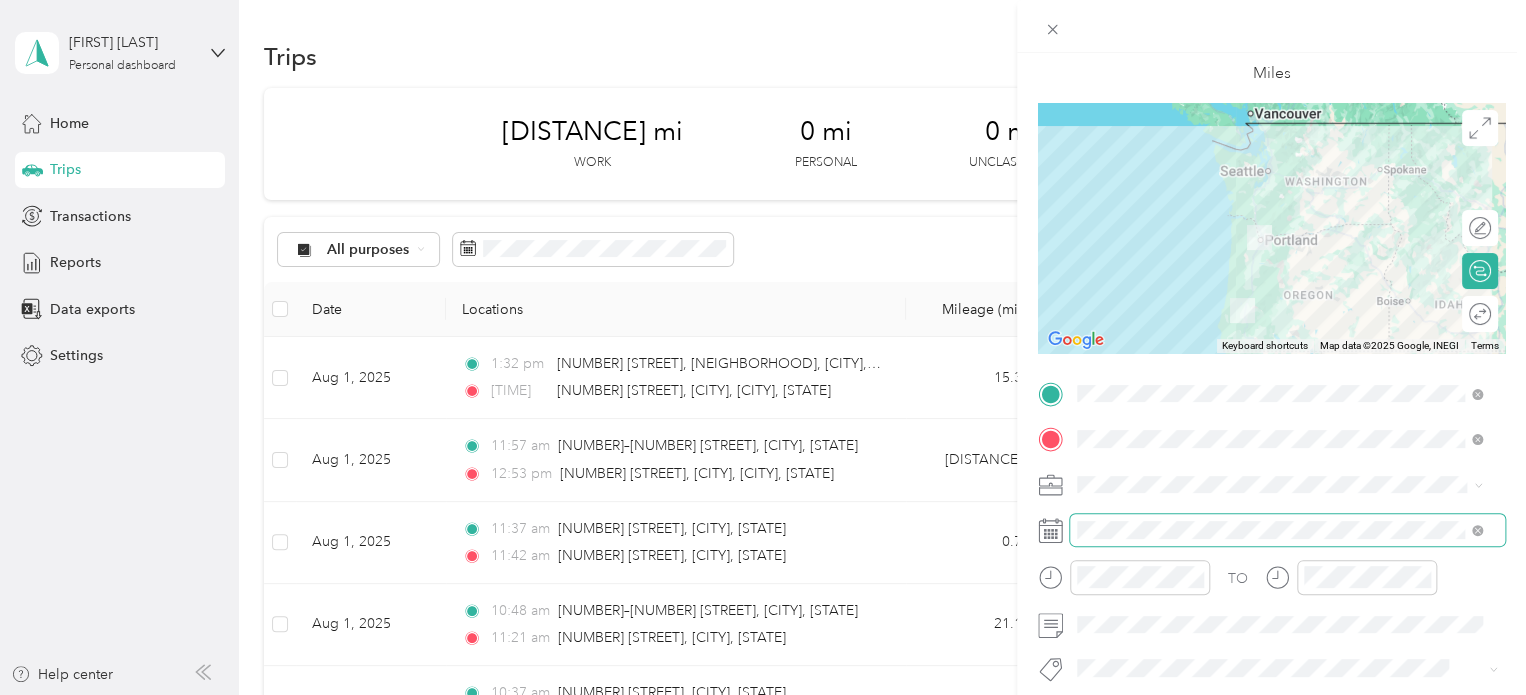 click at bounding box center (1287, 530) 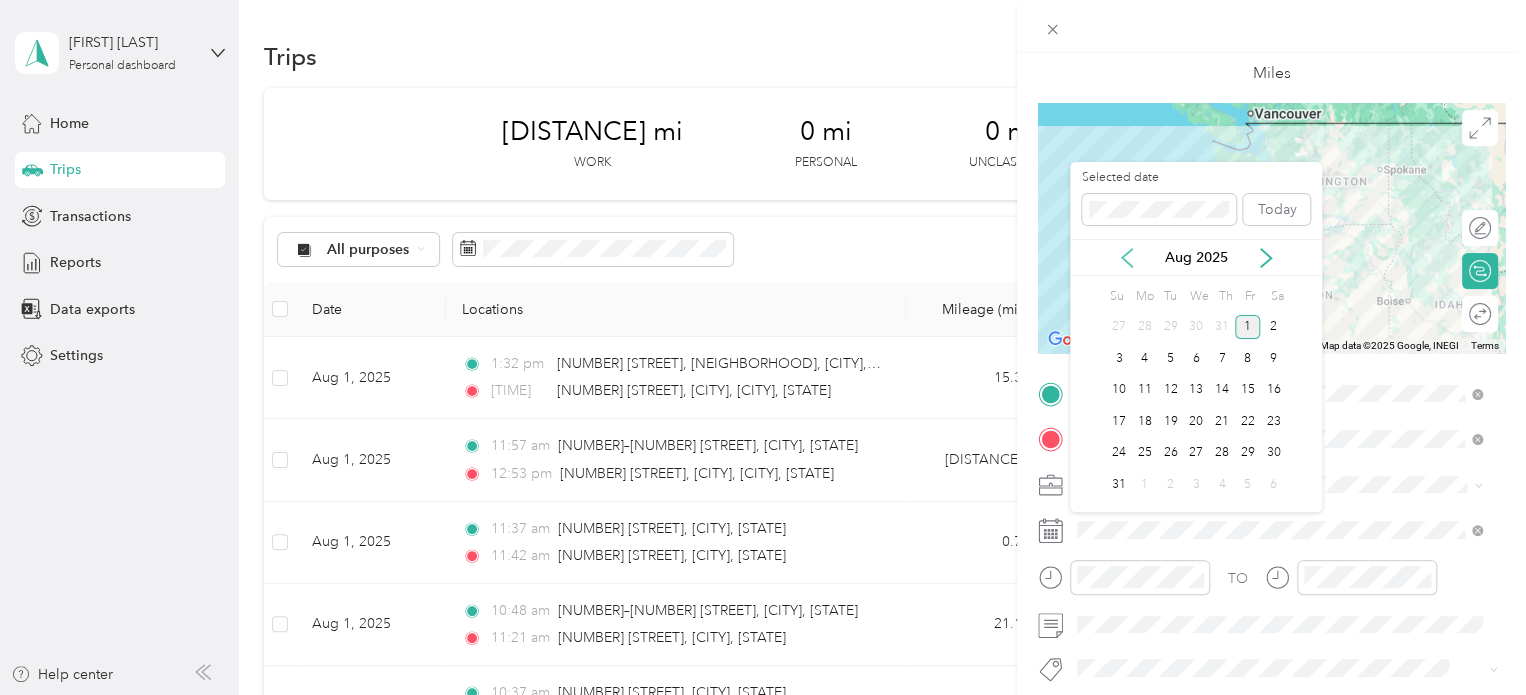 click 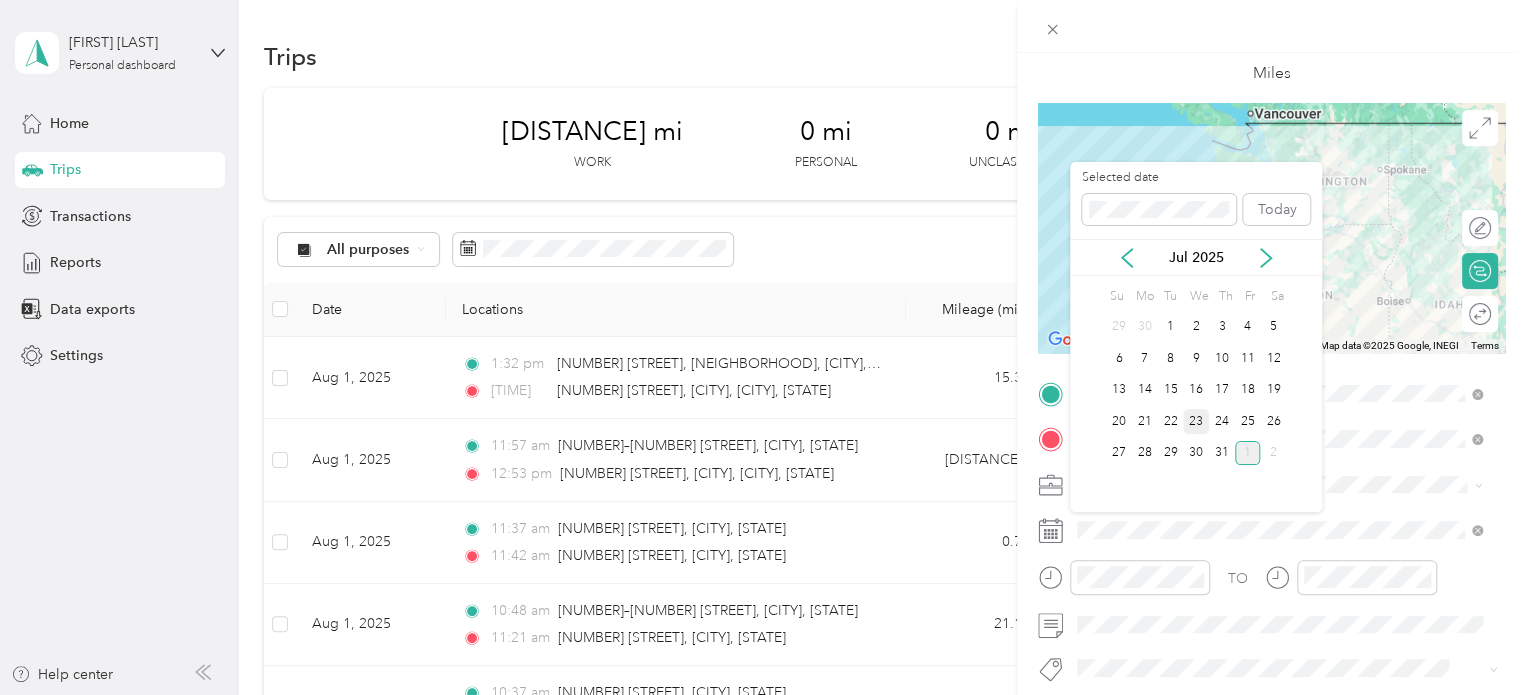 click on "23" at bounding box center [1196, 421] 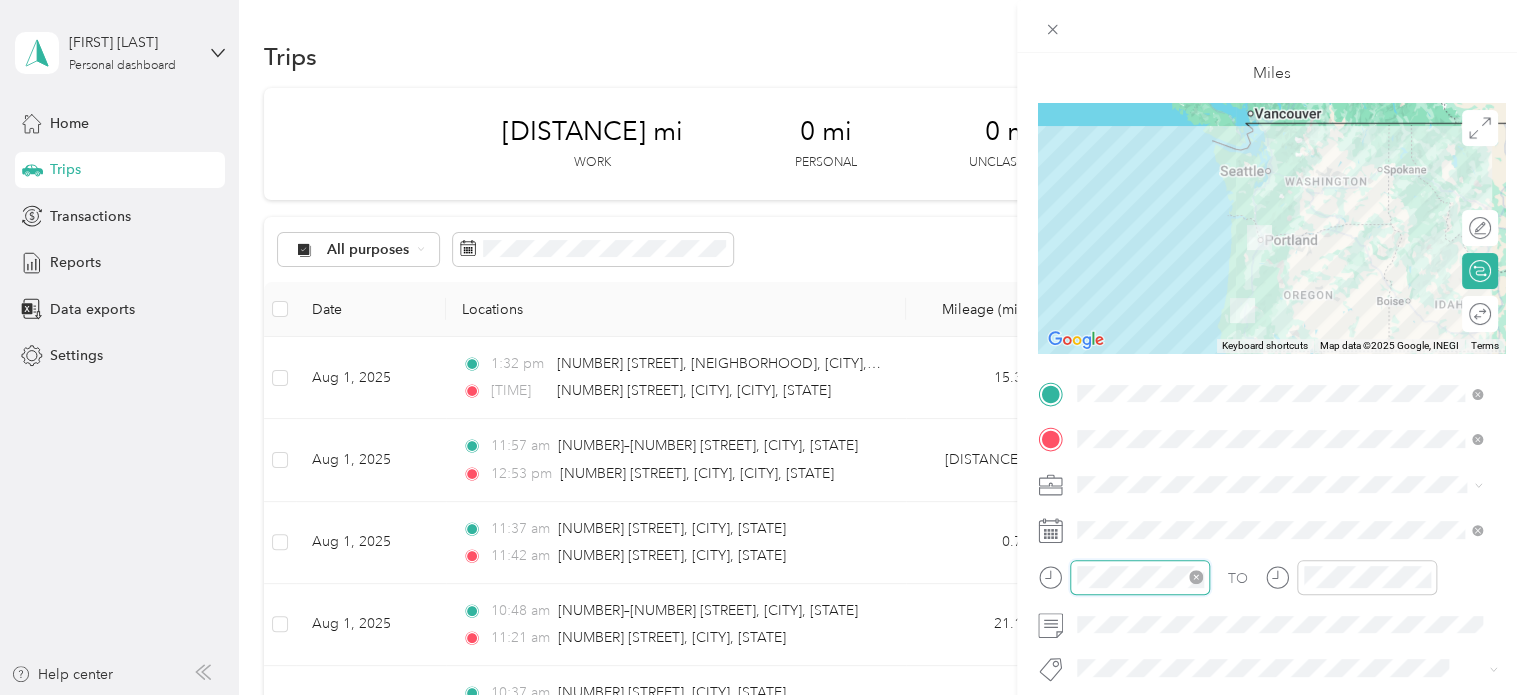scroll, scrollTop: 84, scrollLeft: 0, axis: vertical 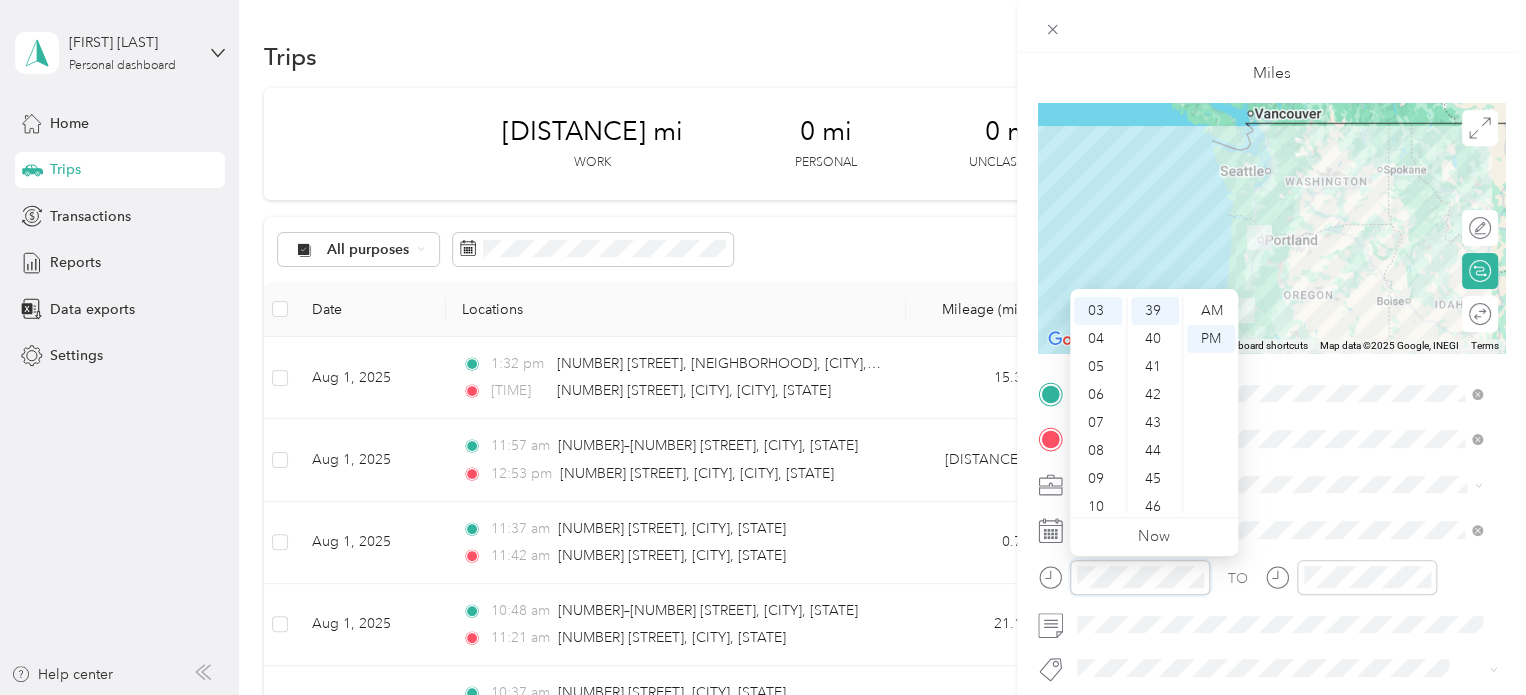 click on "New Trip Save This trip cannot be edited because it is either under review, approved, or paid. Contact your Team Manager to edit it. Miles To navigate the map with touch gestures double-tap and hold your finger on the map, then drag the map. ← Move left → Move right ↑ Move up ↓ Move down + Zoom in - Zoom out Home Jump left by 75% End Jump right by 75% Page Up Jump down by 75% Keyboard shortcuts Map Data Map data ©2025 Google, INEGI Map data ©2025 Google, INEGI 200 km  Click to toggle between metric and imperial units Terms Report a map error Edit route Calculate route Round trip TO Add photo" at bounding box center [763, 347] 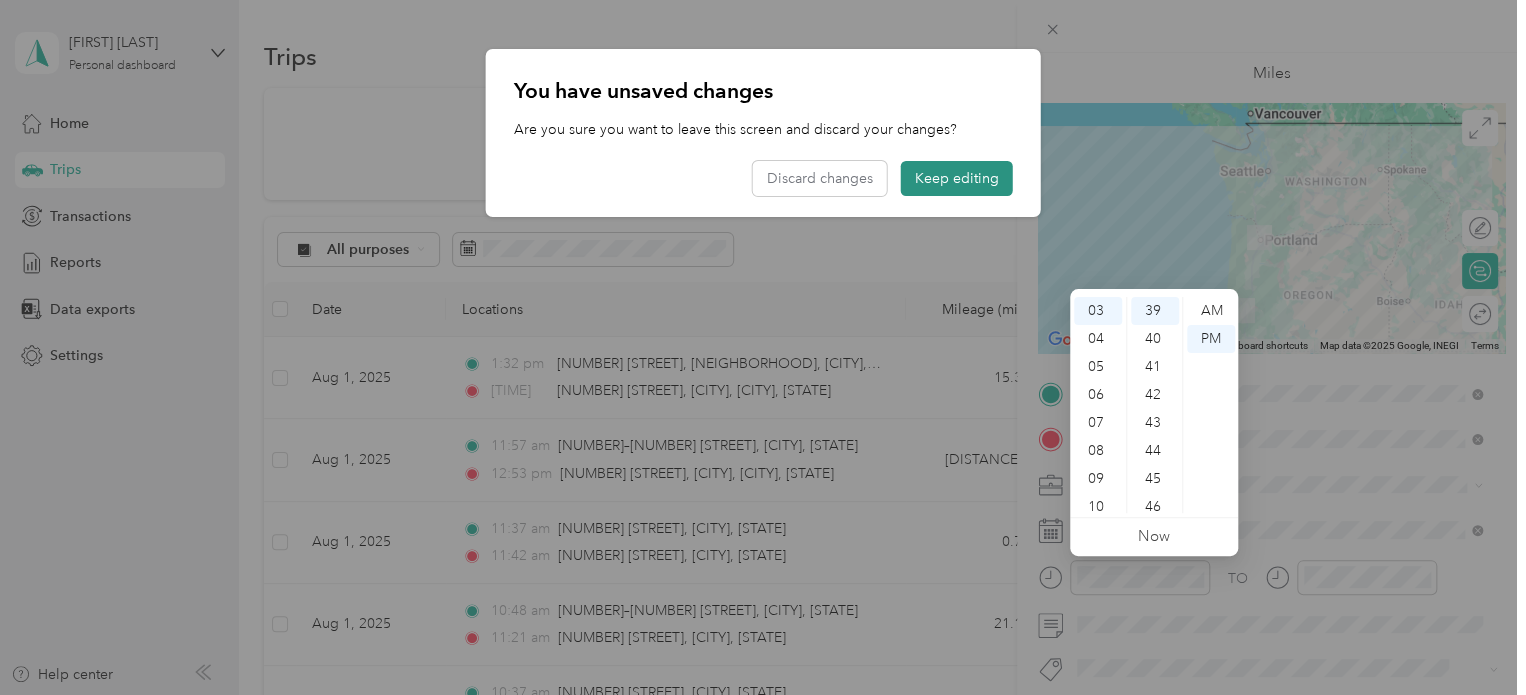 click on "Keep editing" at bounding box center (957, 178) 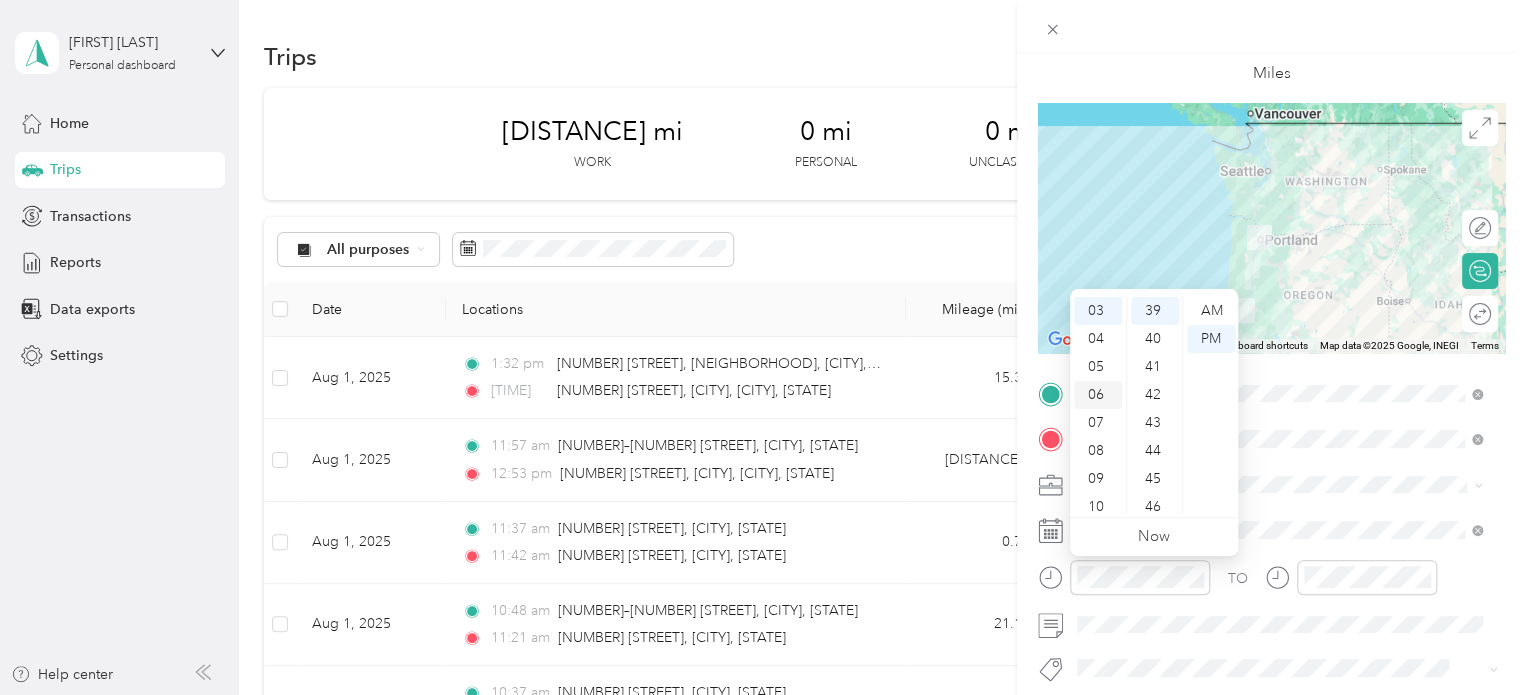 click on "06" at bounding box center [1098, 395] 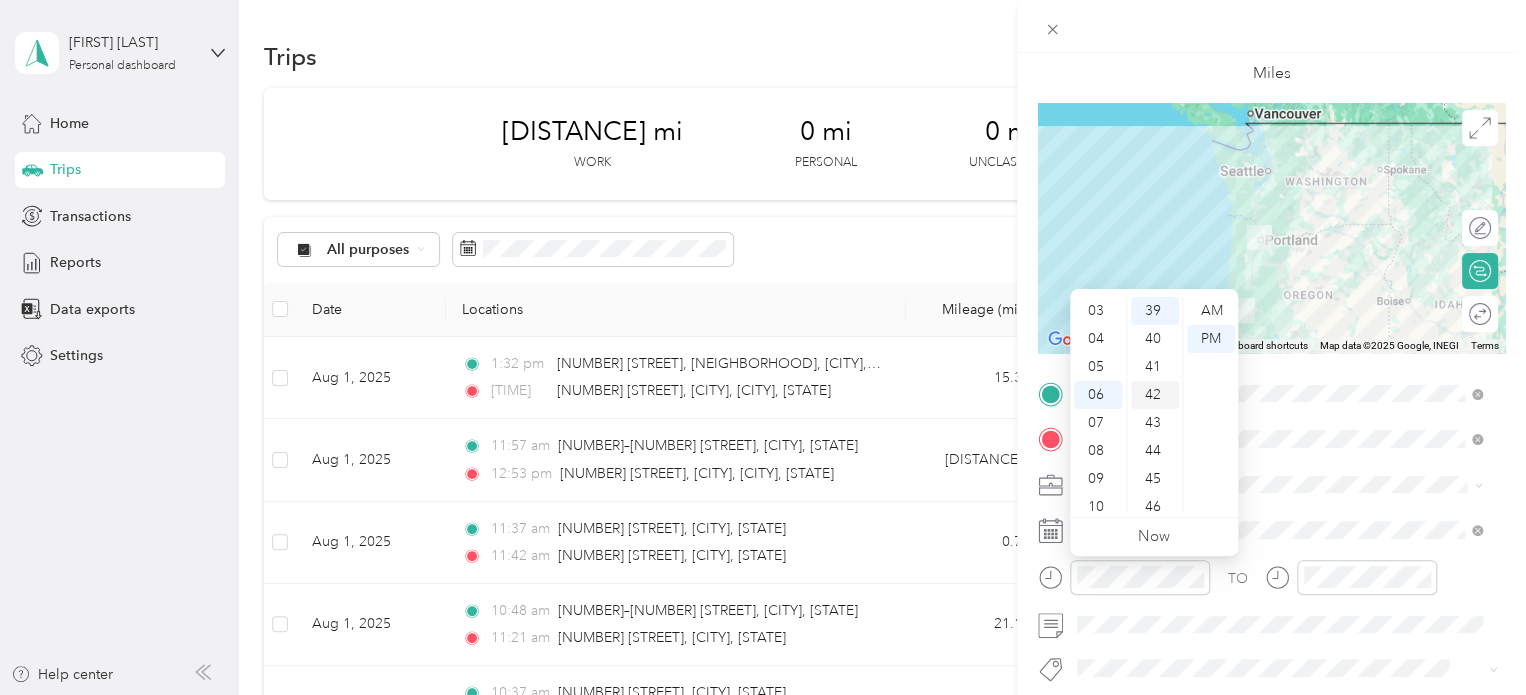 scroll, scrollTop: 120, scrollLeft: 0, axis: vertical 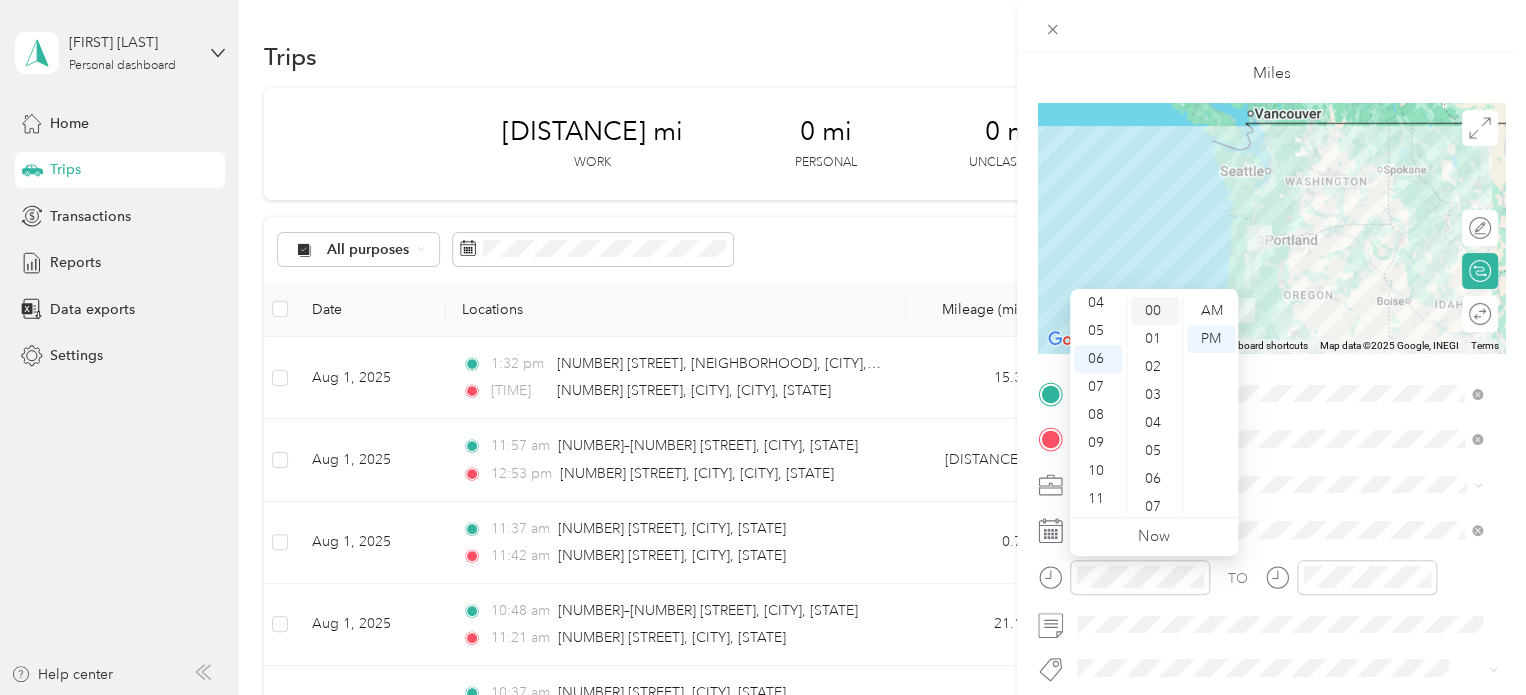 click on "00" at bounding box center [1155, 311] 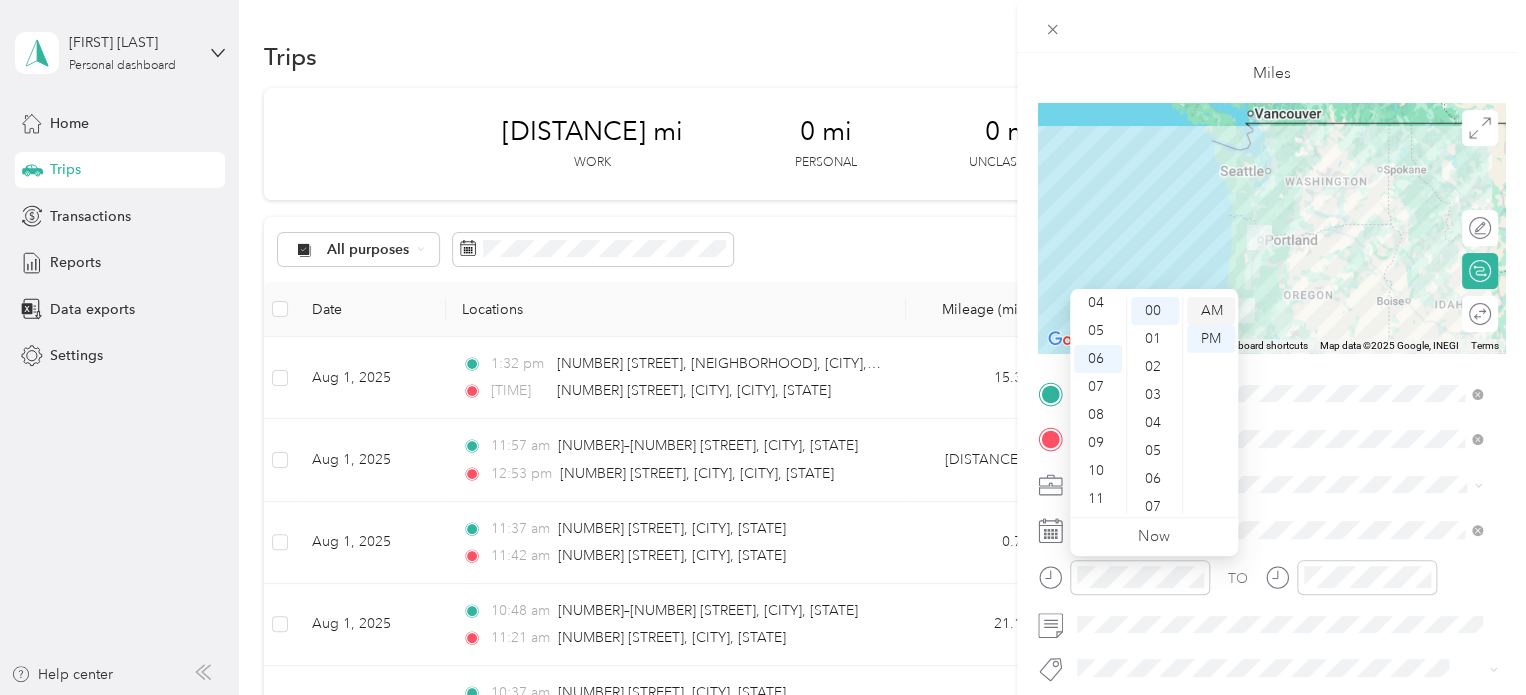 click on "AM" at bounding box center [1211, 311] 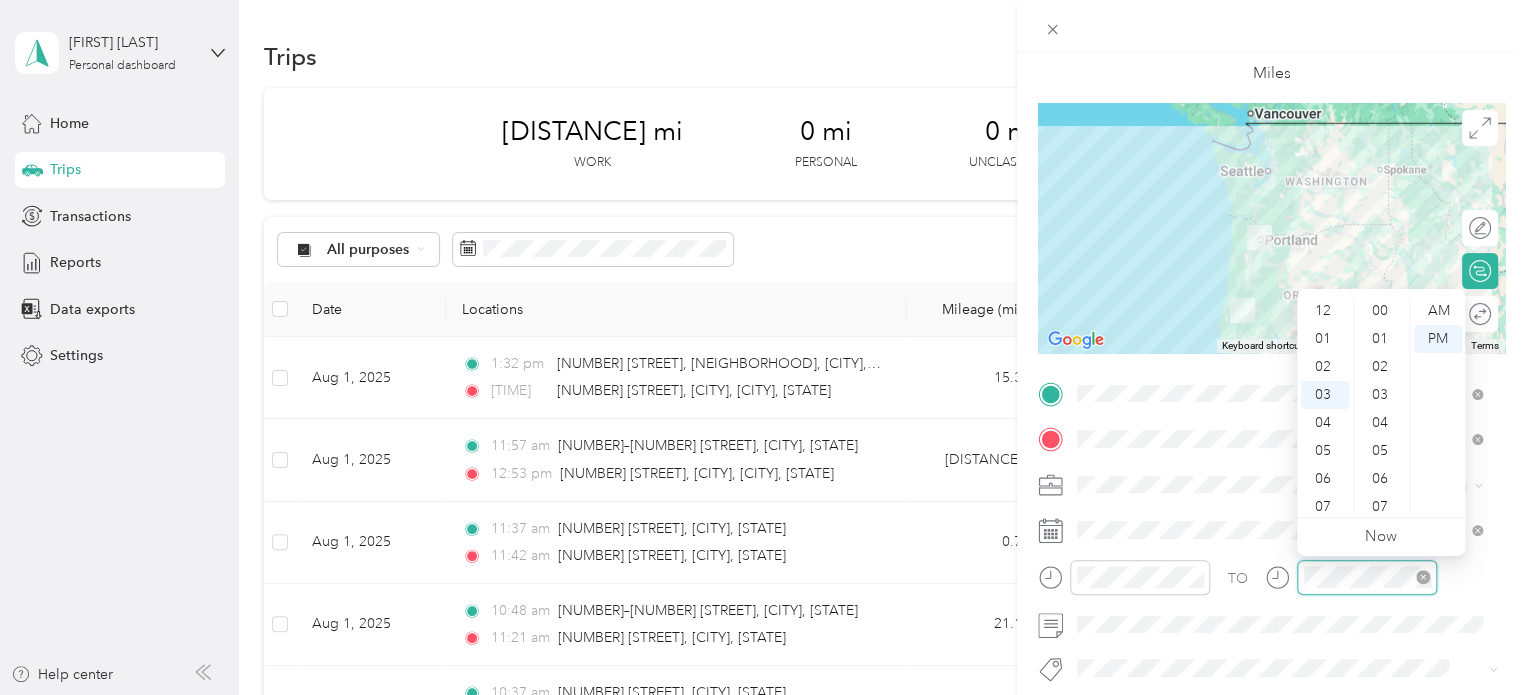 scroll, scrollTop: 84, scrollLeft: 0, axis: vertical 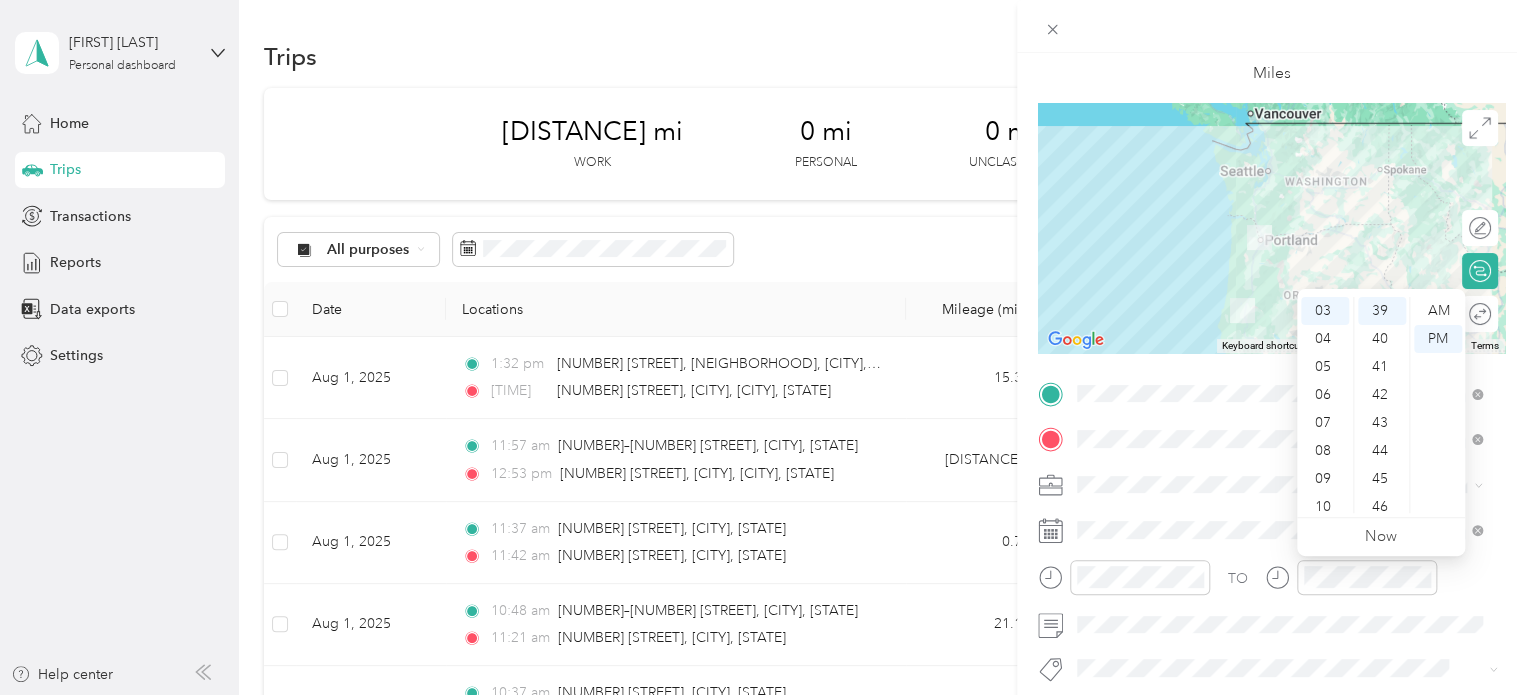 click on "10" at bounding box center (1325, 507) 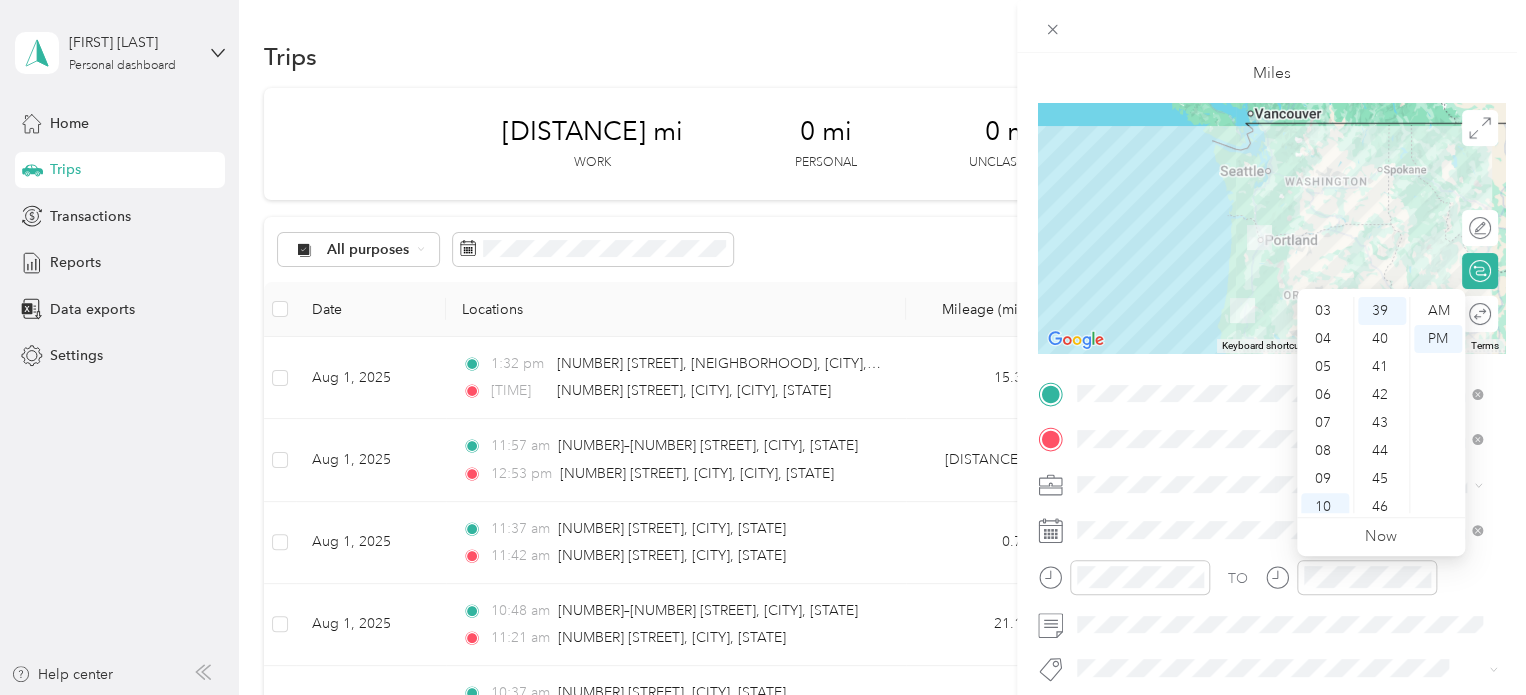 scroll, scrollTop: 120, scrollLeft: 0, axis: vertical 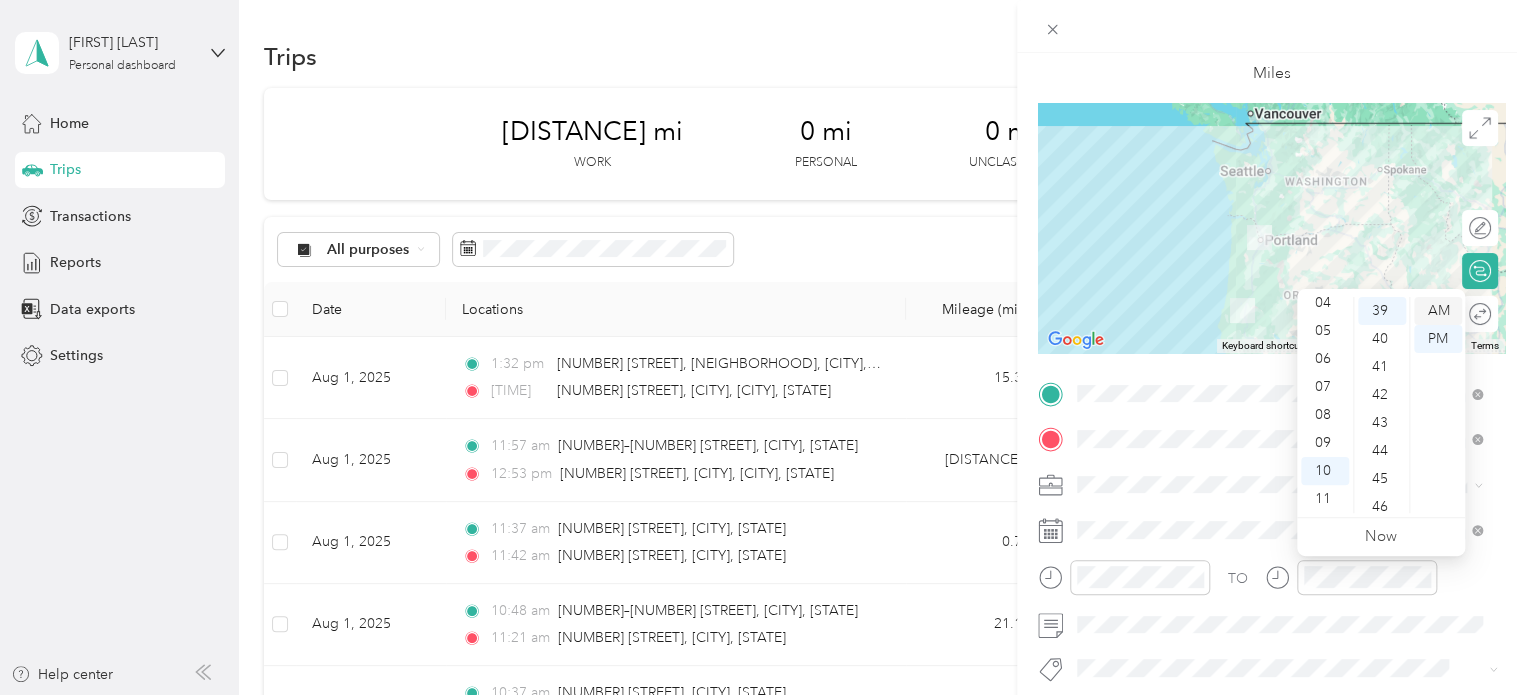 click on "AM" at bounding box center (1438, 311) 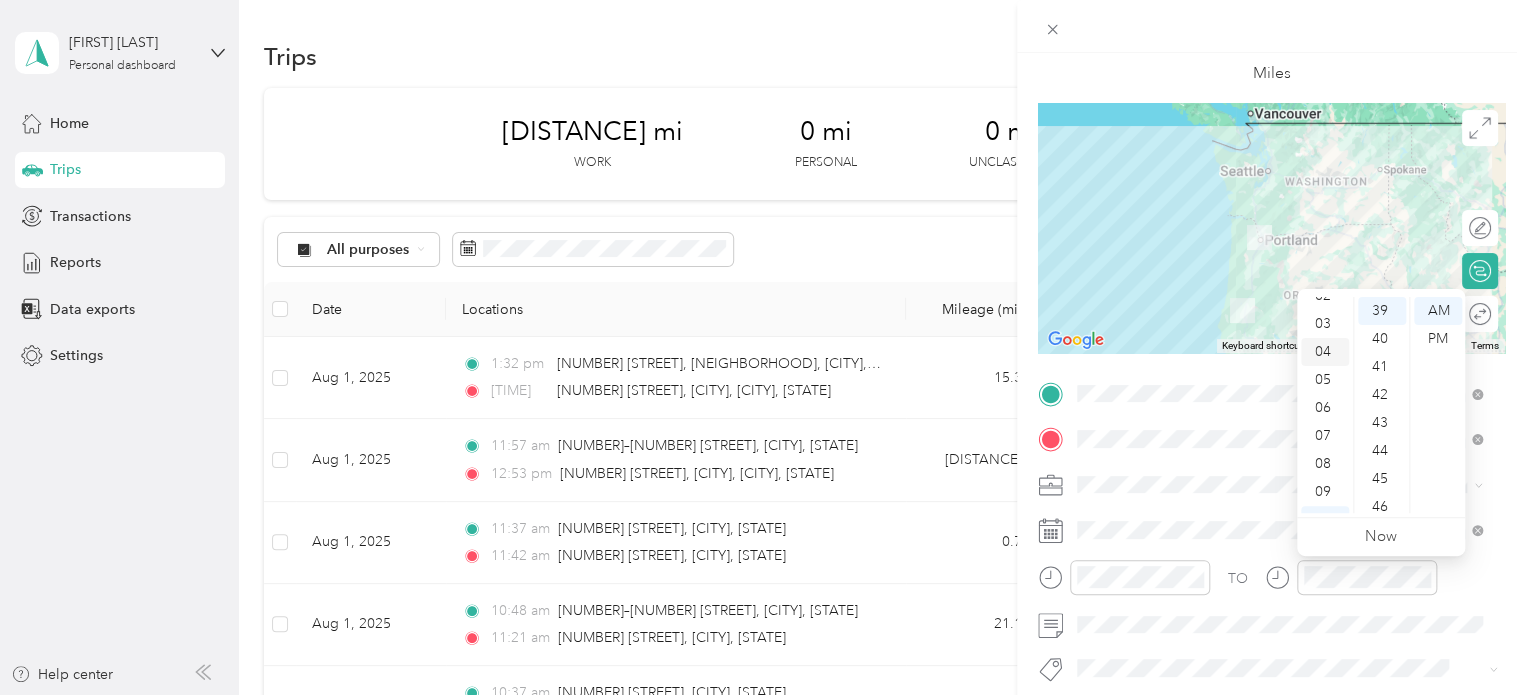 scroll, scrollTop: 0, scrollLeft: 0, axis: both 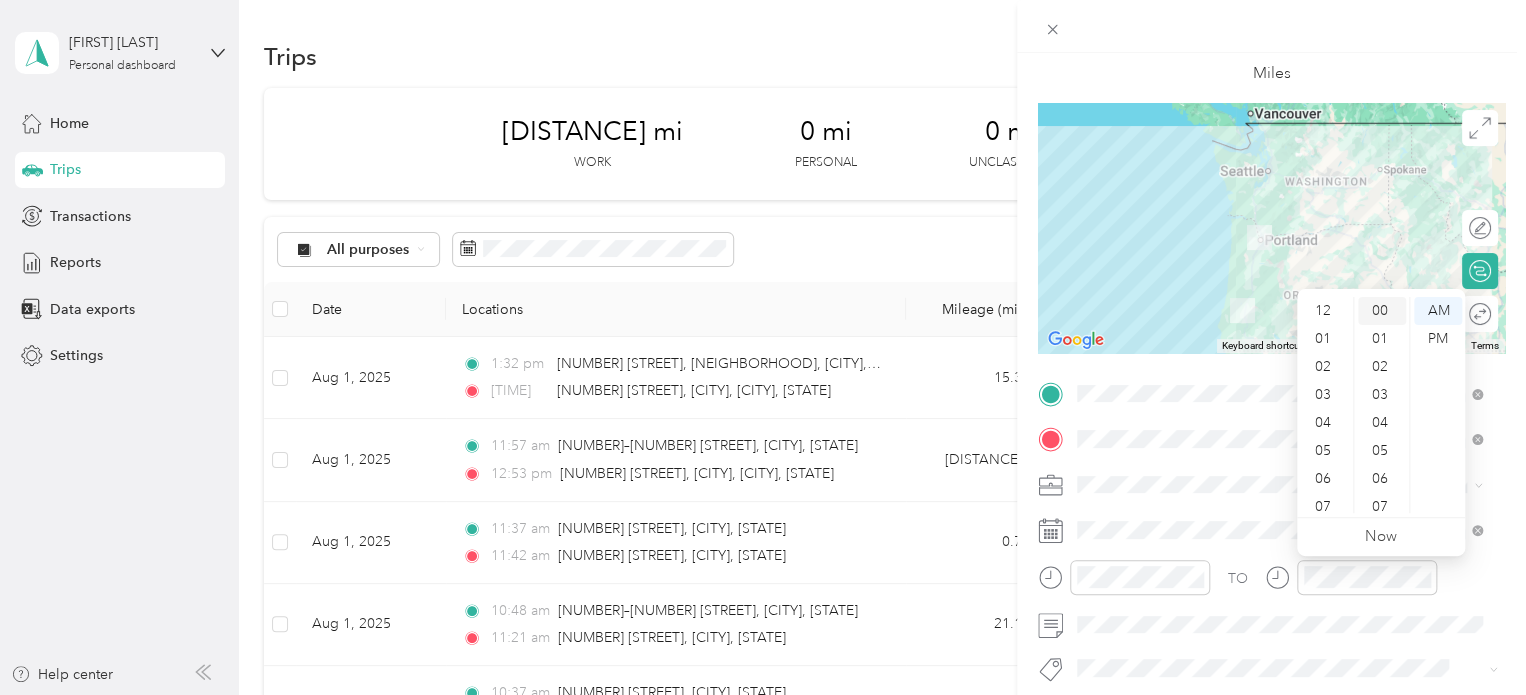 click on "00" at bounding box center [1382, 311] 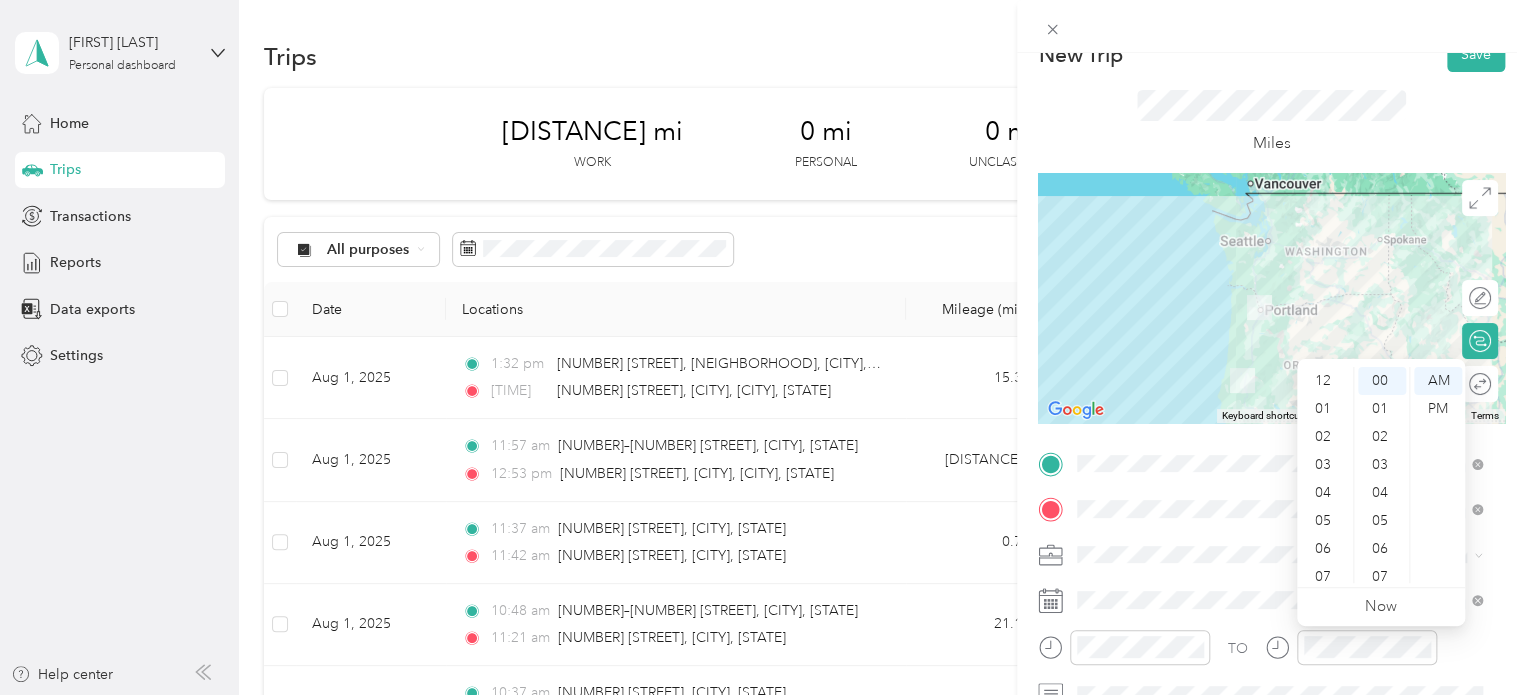 scroll, scrollTop: 0, scrollLeft: 0, axis: both 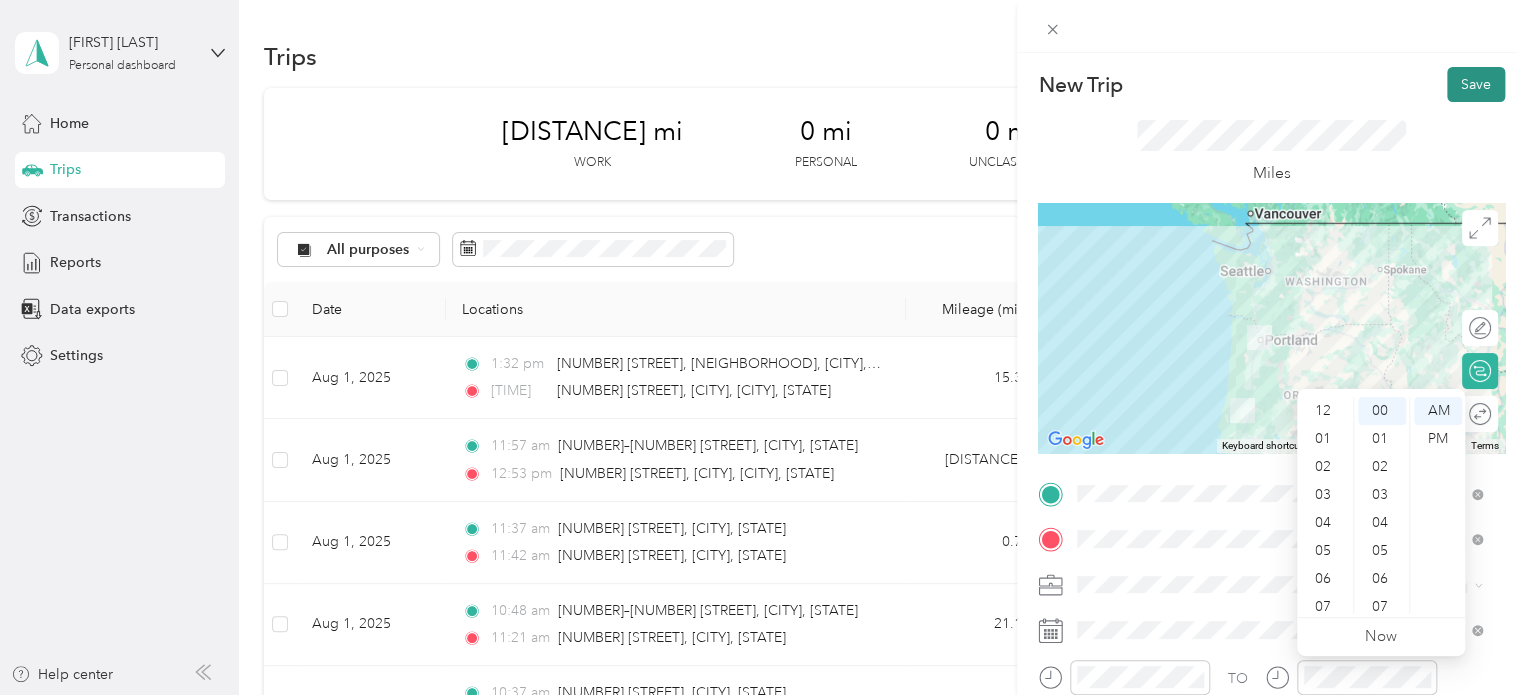 click on "Save" at bounding box center (1476, 84) 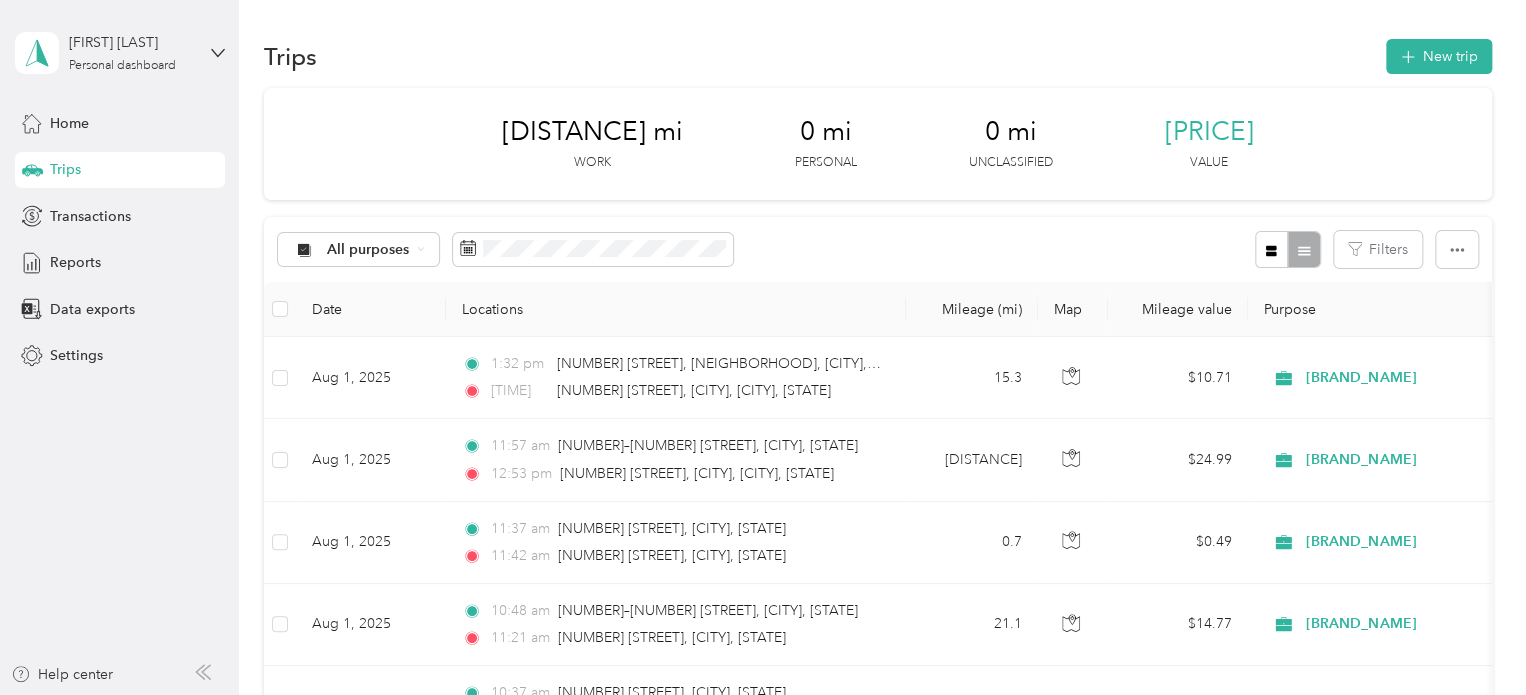 click on "Save" at bounding box center (1476, 84) 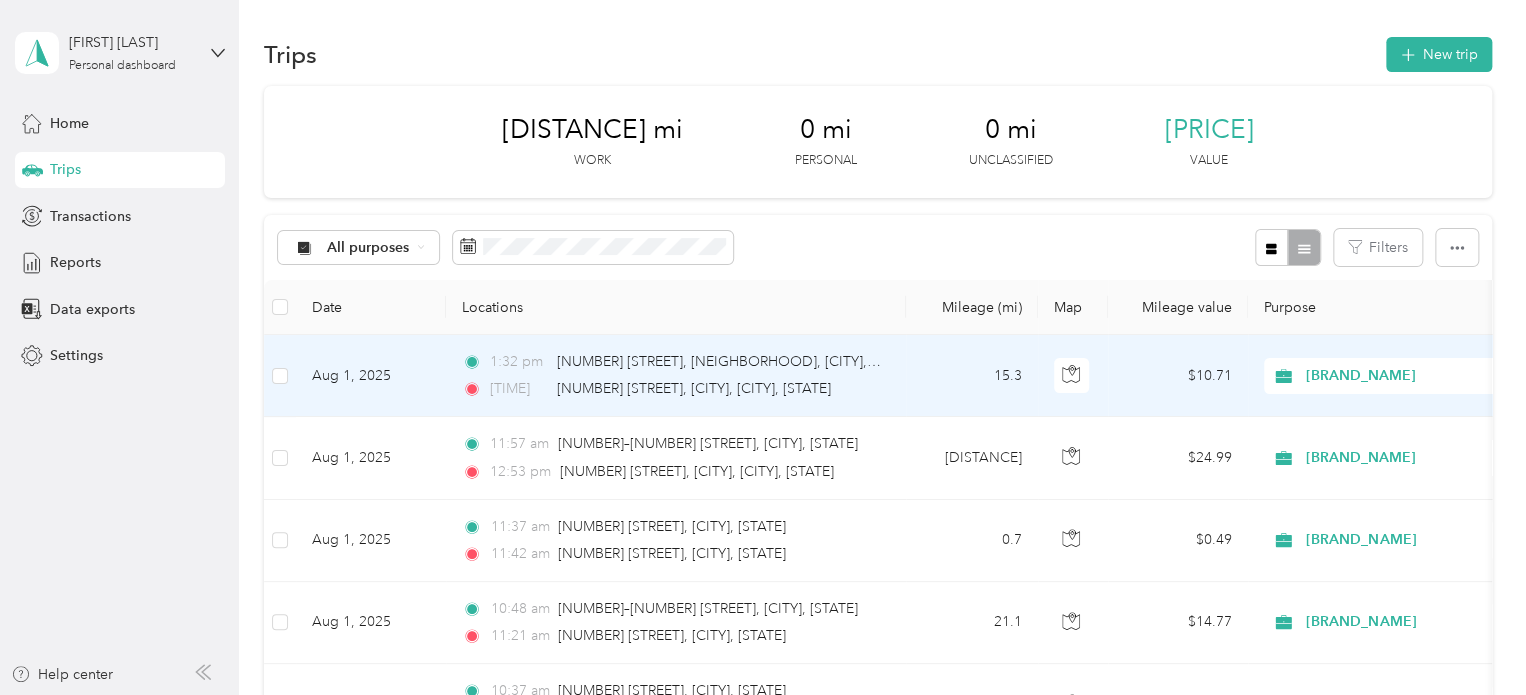 scroll, scrollTop: 0, scrollLeft: 0, axis: both 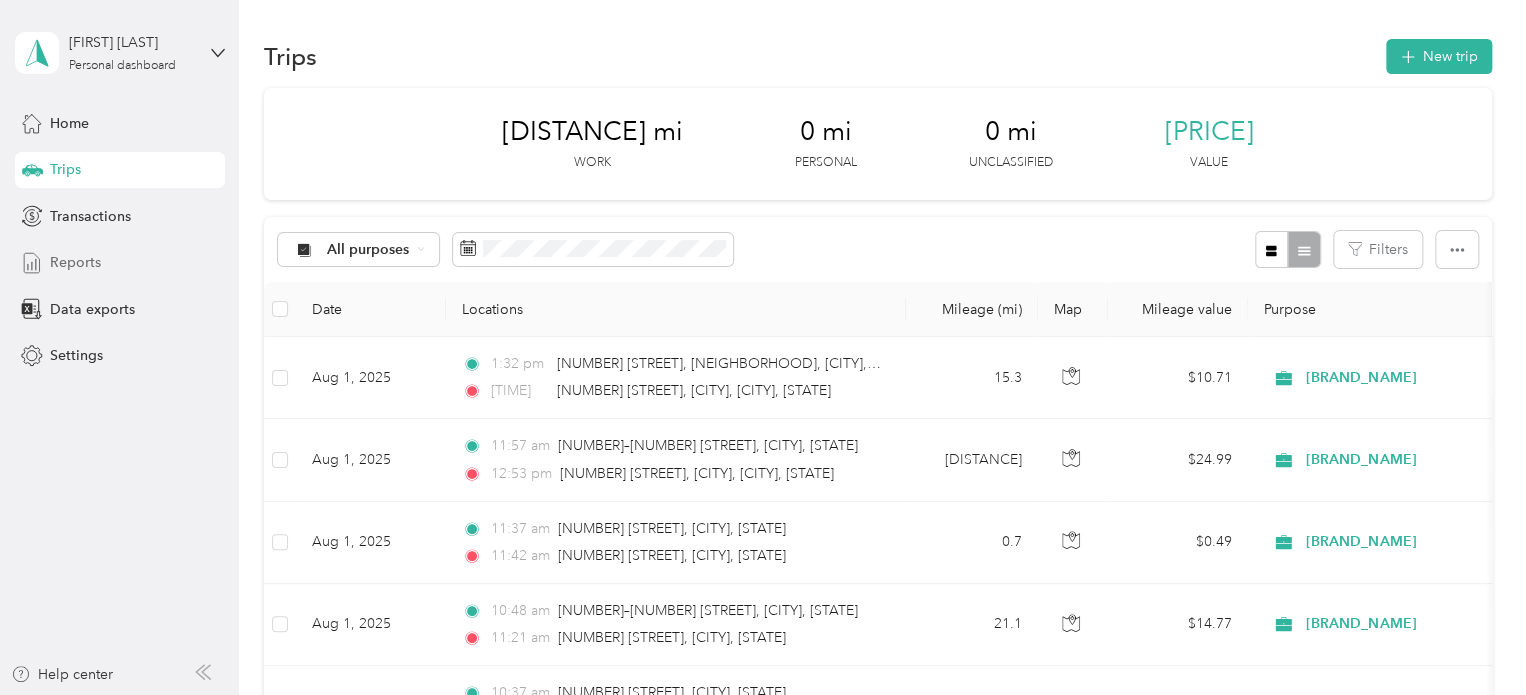 click on "Reports" at bounding box center [120, 263] 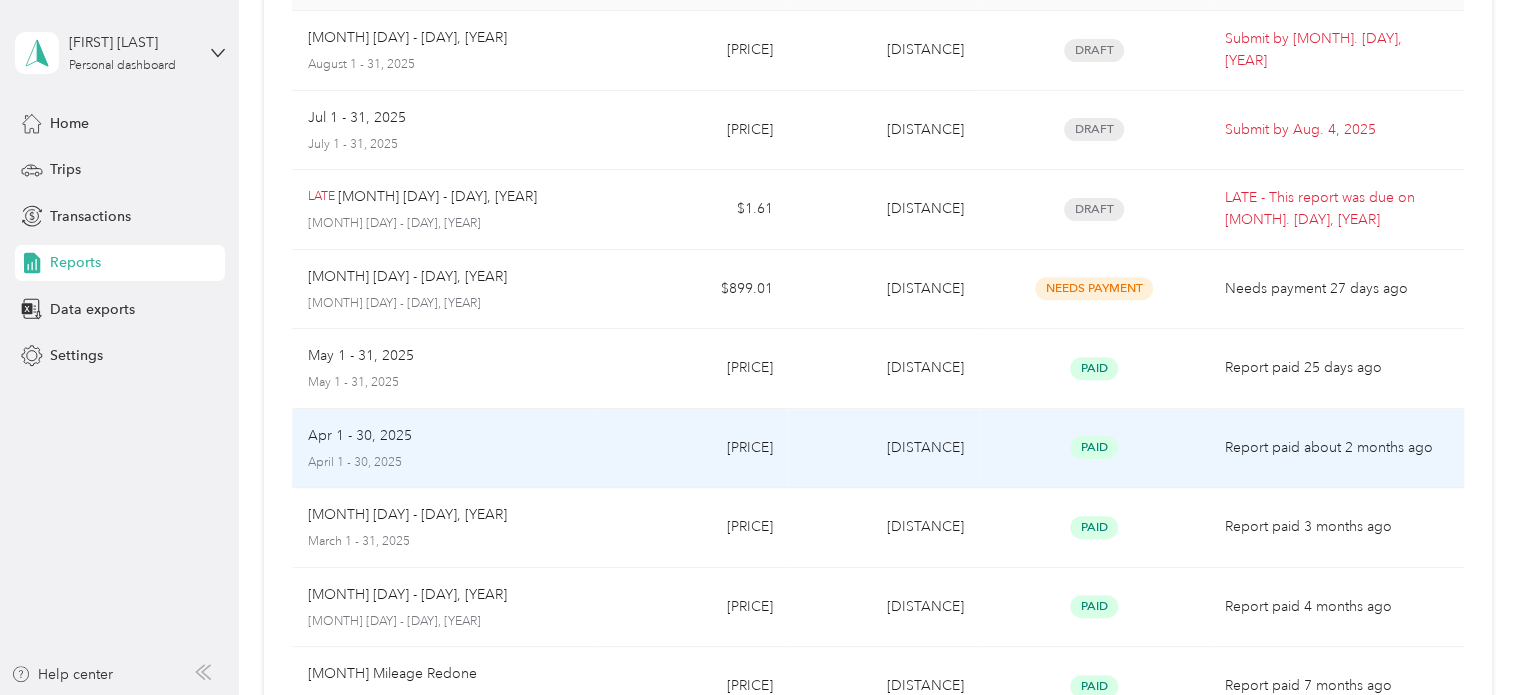 scroll, scrollTop: 0, scrollLeft: 0, axis: both 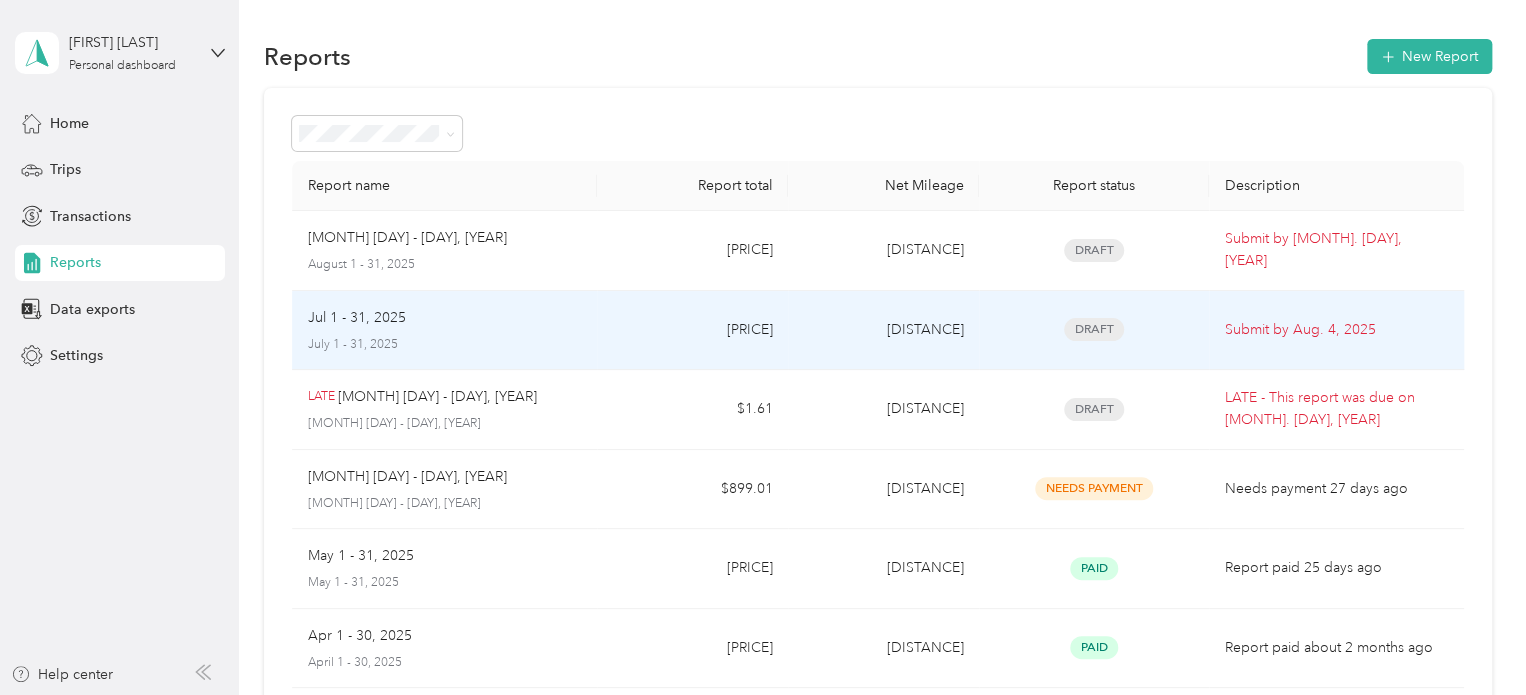 click on "[MONTH] [DAY] - [DAY], [YEAR] [MONTH] [DAY] - [DAY], [YEAR]" at bounding box center [445, 331] 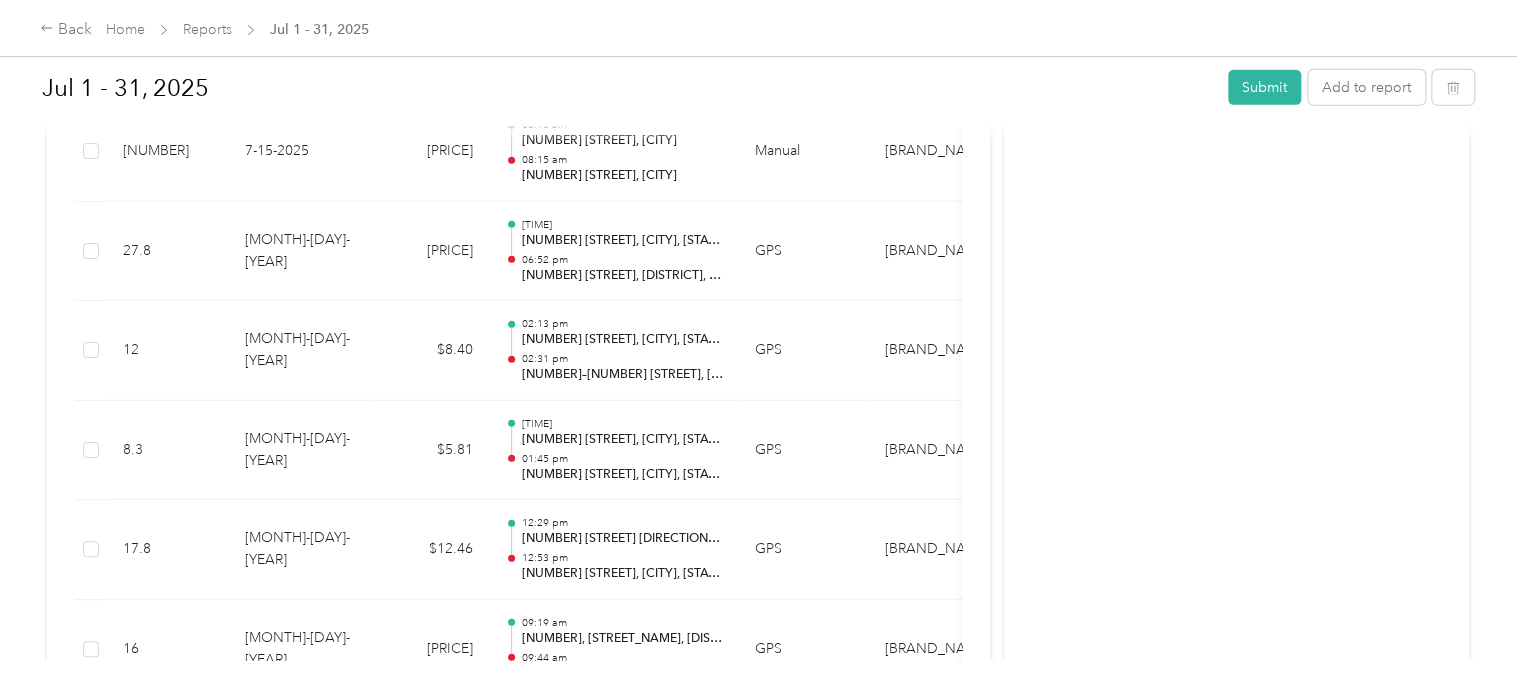 scroll, scrollTop: 10900, scrollLeft: 0, axis: vertical 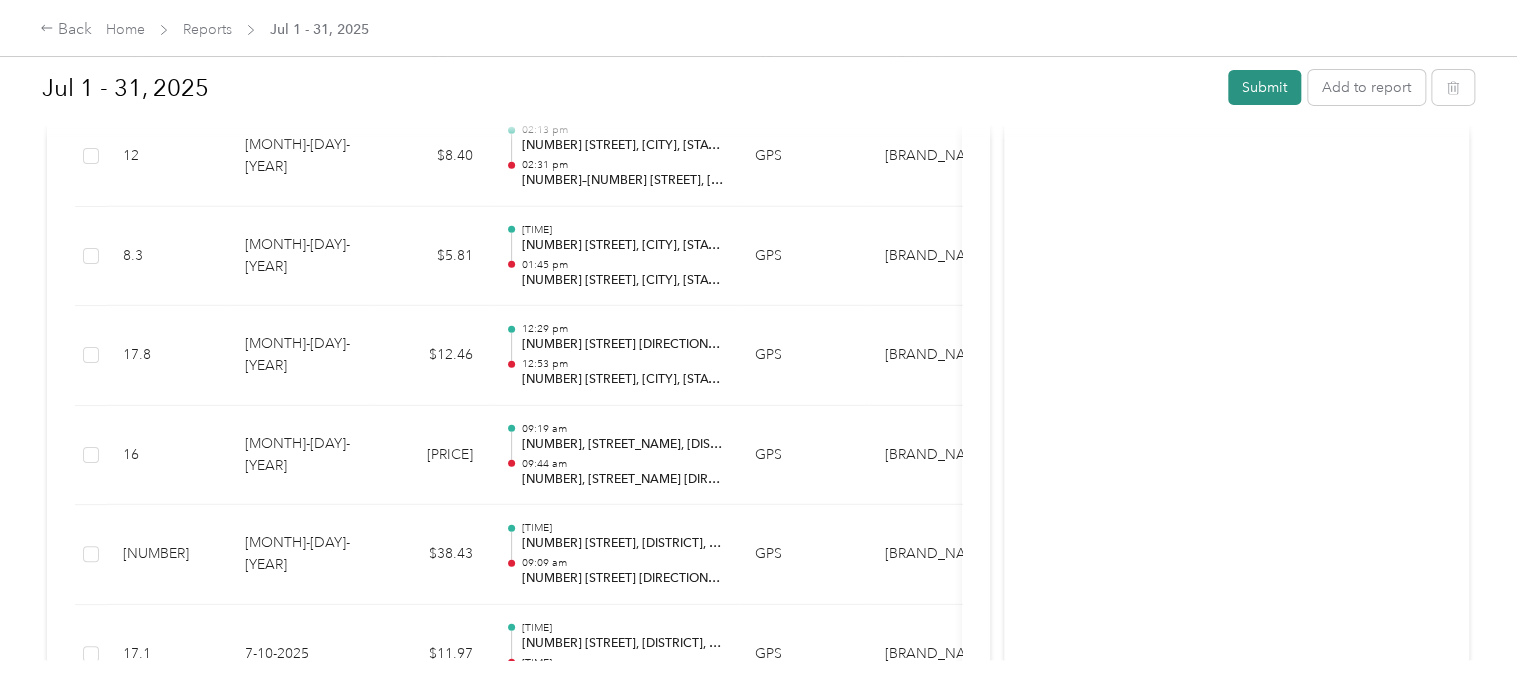 click on "Submit" at bounding box center [1264, 87] 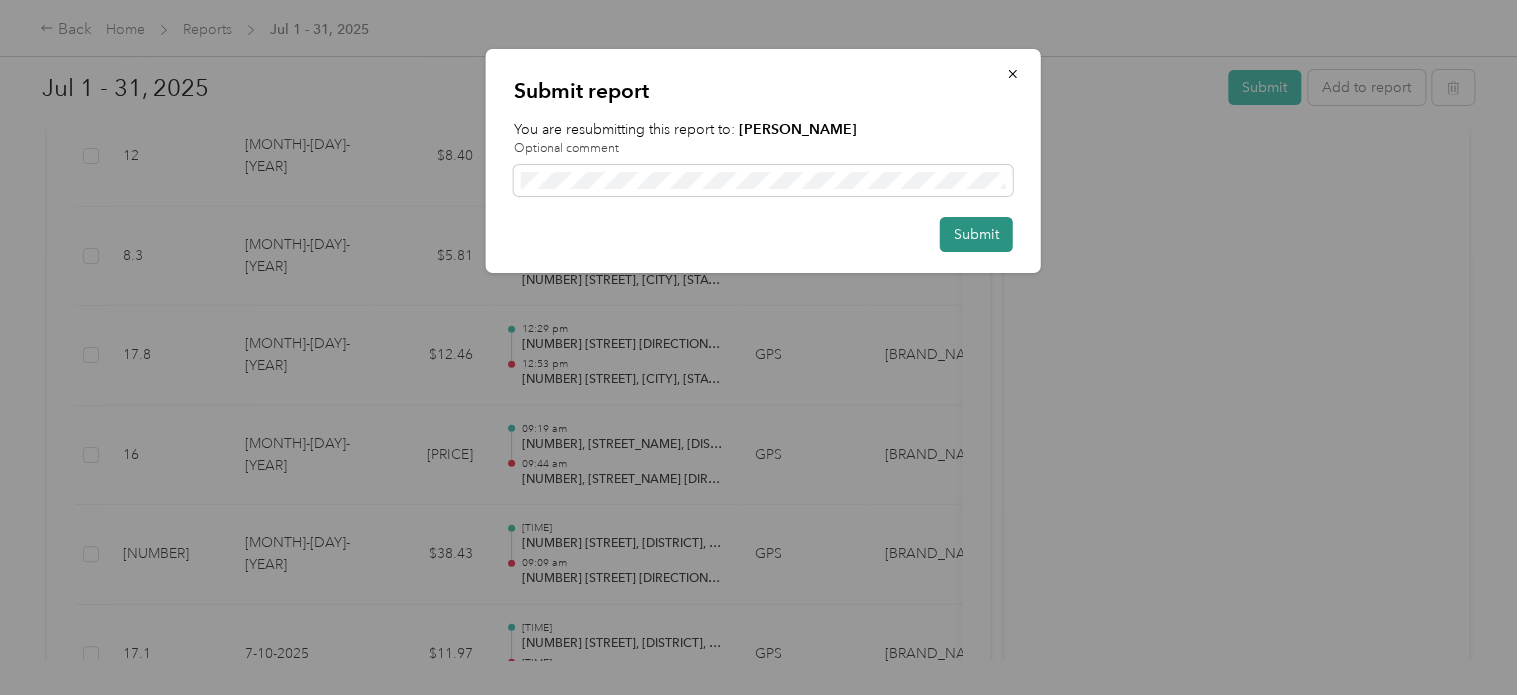 click on "Submit" at bounding box center (976, 234) 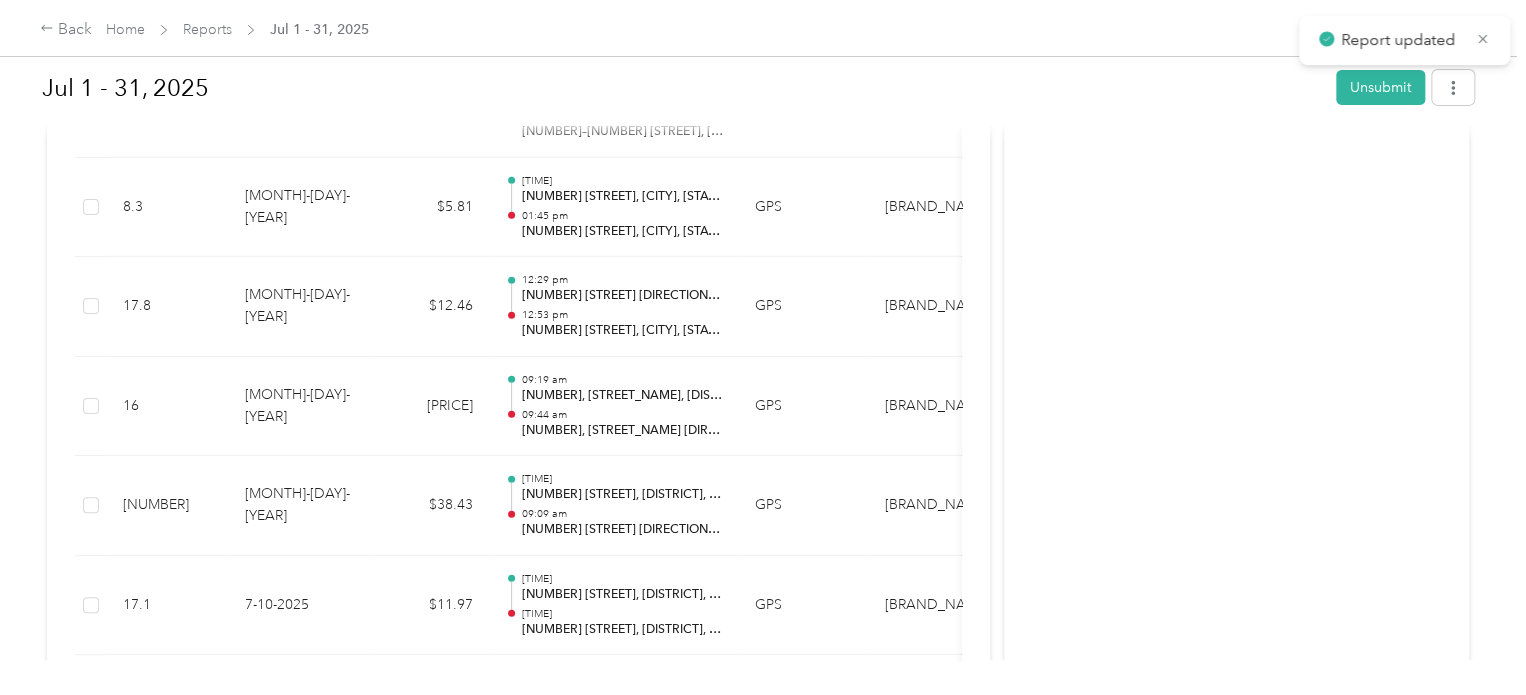 scroll, scrollTop: 10850, scrollLeft: 0, axis: vertical 